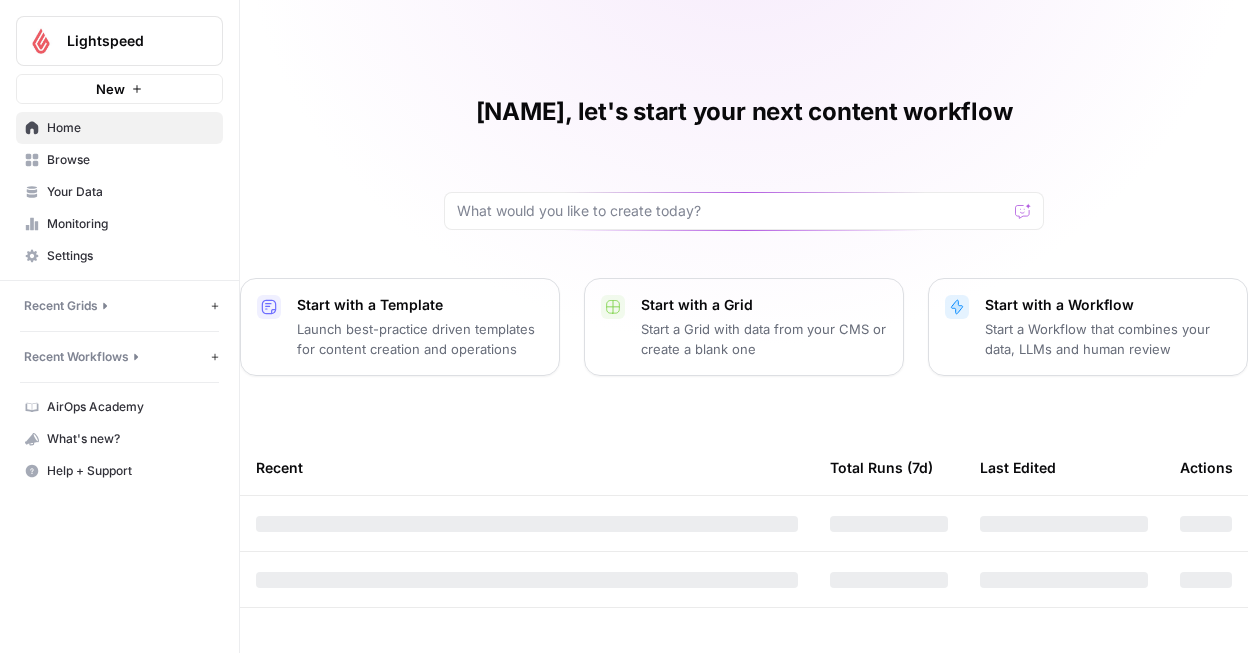 scroll, scrollTop: 0, scrollLeft: 0, axis: both 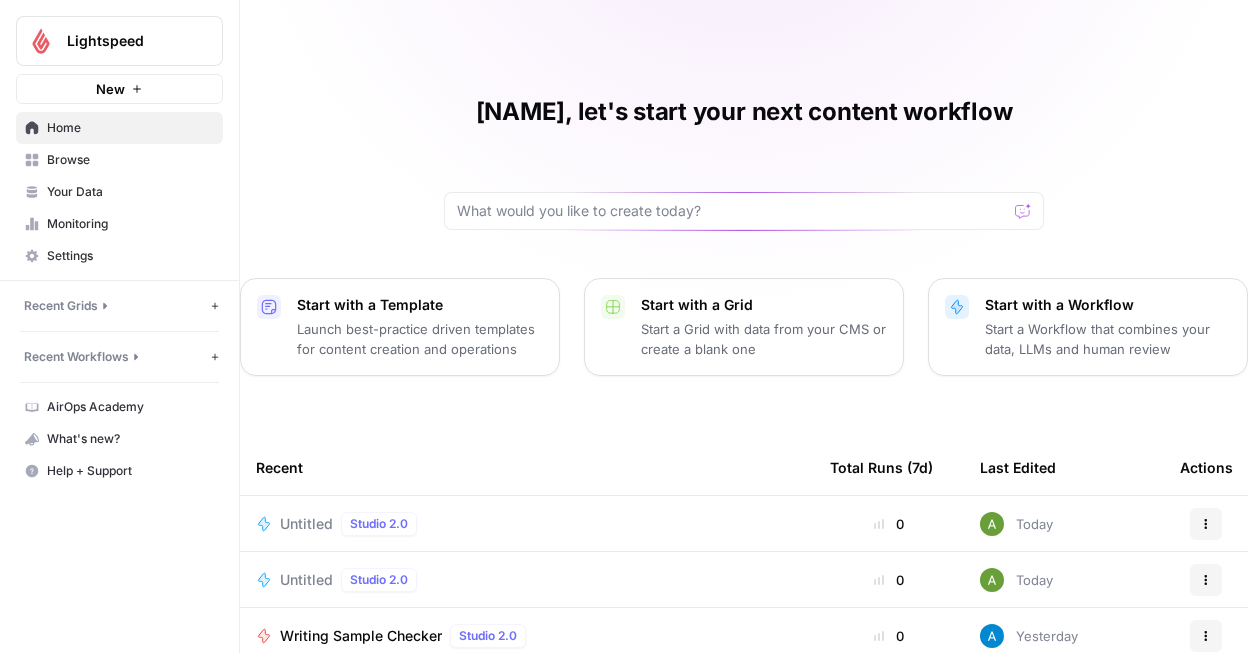 click on "Browse" at bounding box center (130, 160) 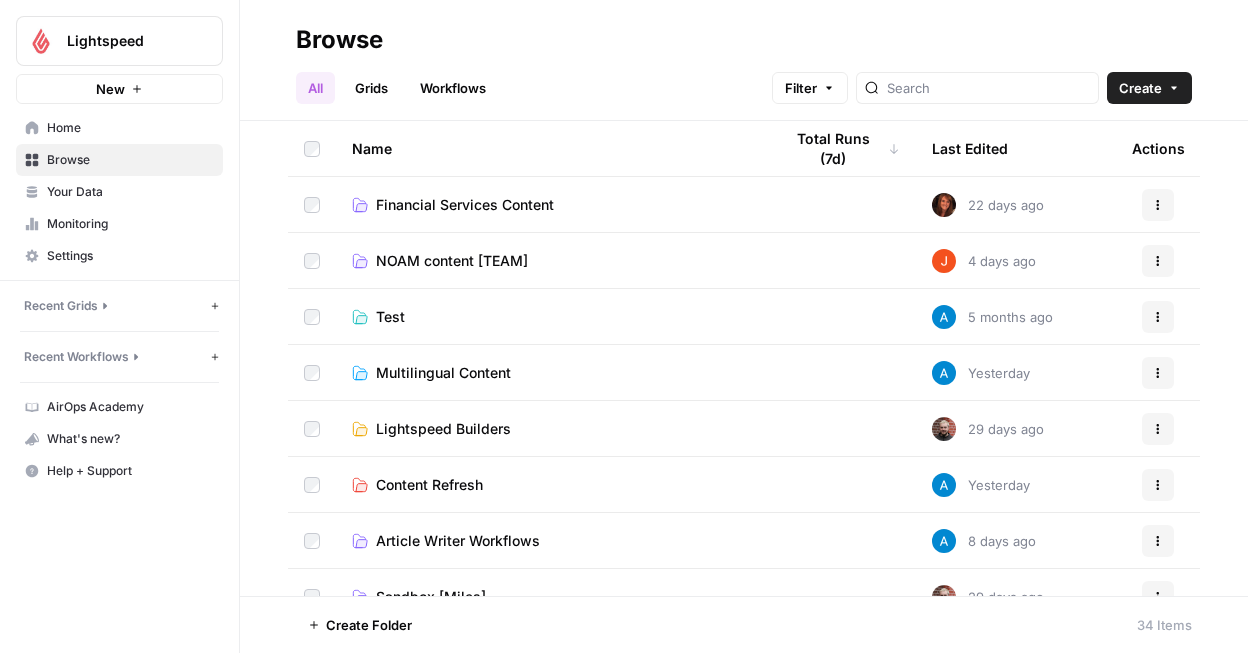 click on "Name" at bounding box center (551, 148) 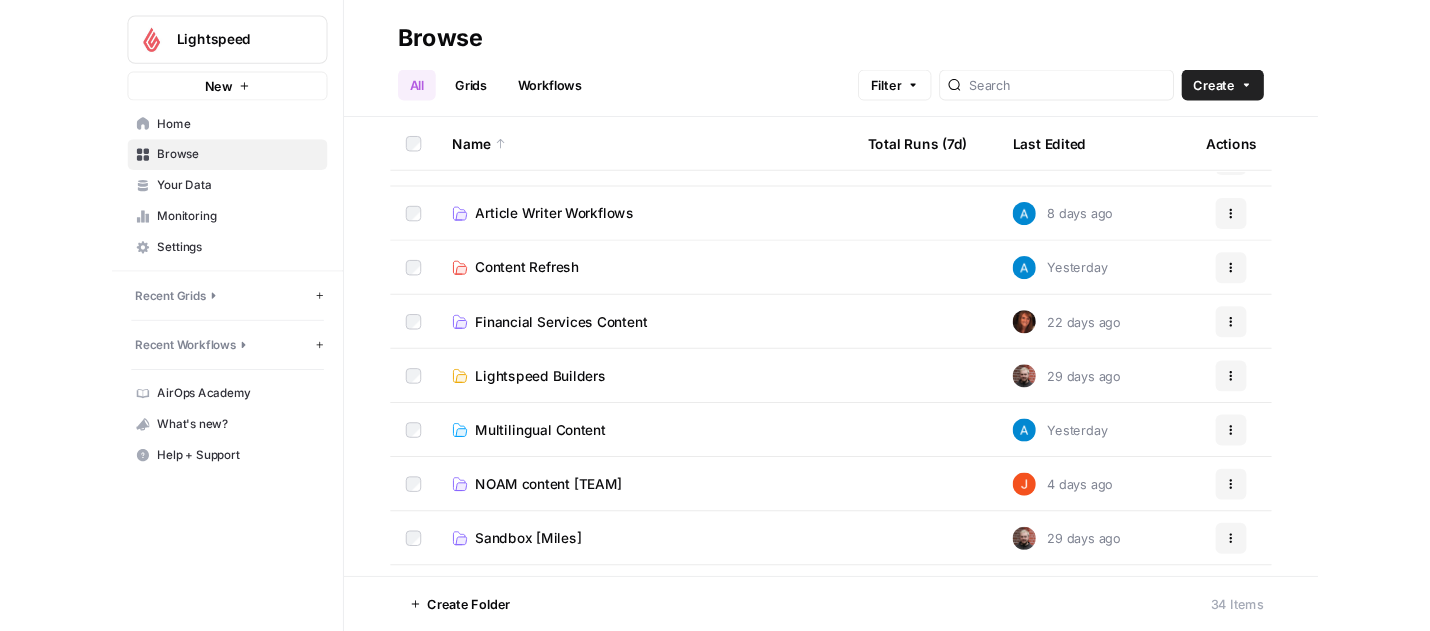 scroll, scrollTop: 0, scrollLeft: 0, axis: both 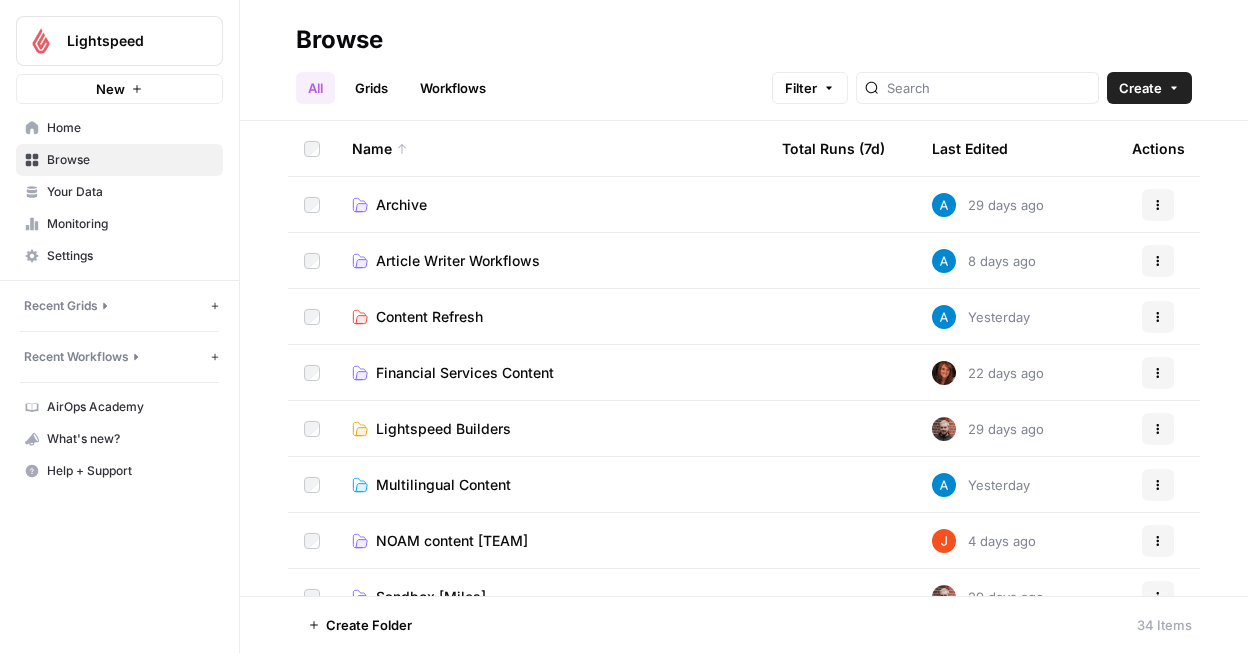 click 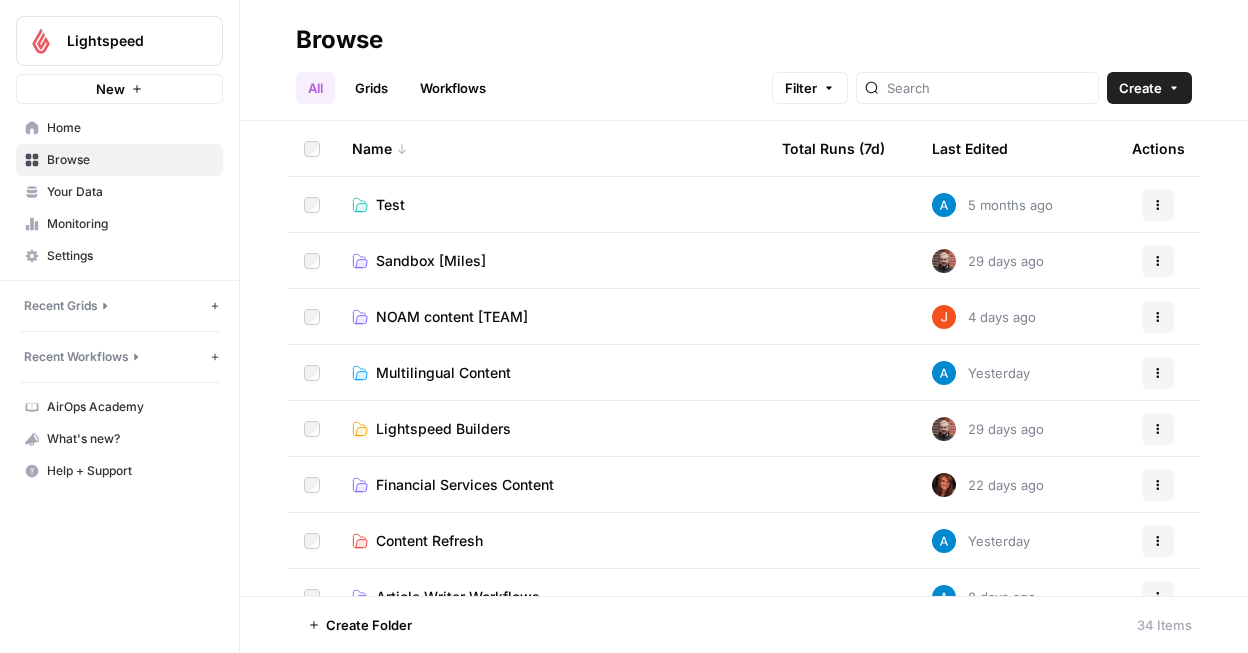 click on "Grids" at bounding box center [371, 88] 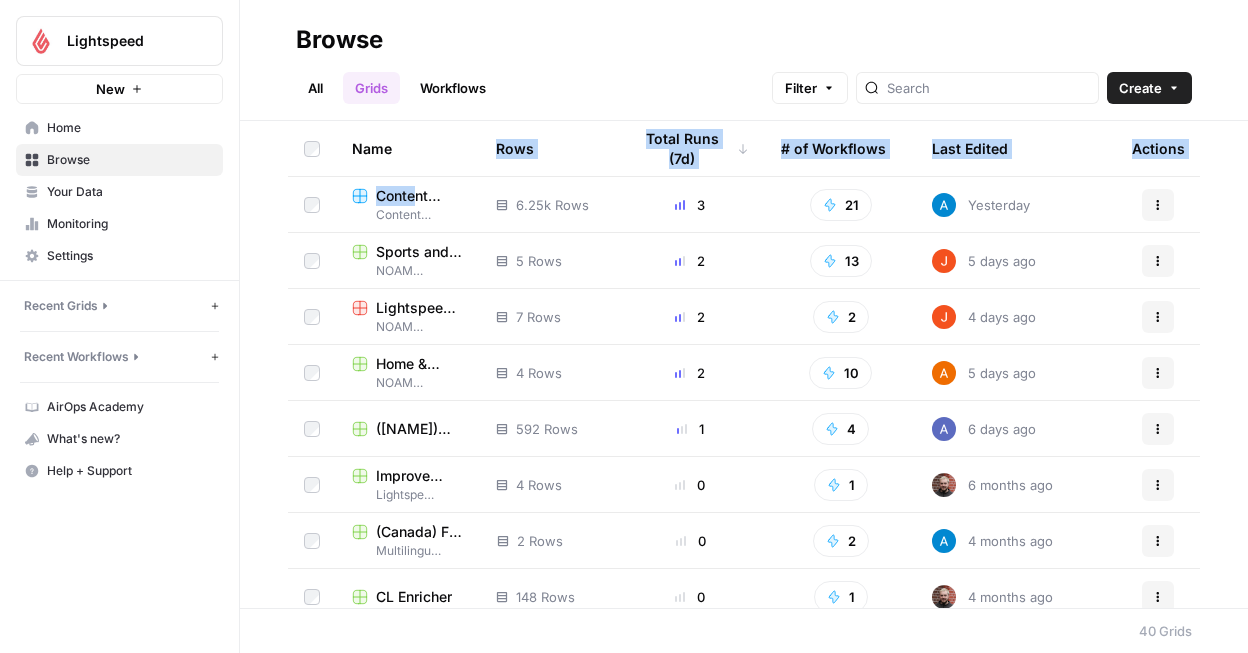 drag, startPoint x: 439, startPoint y: 170, endPoint x: 412, endPoint y: 197, distance: 38.183765 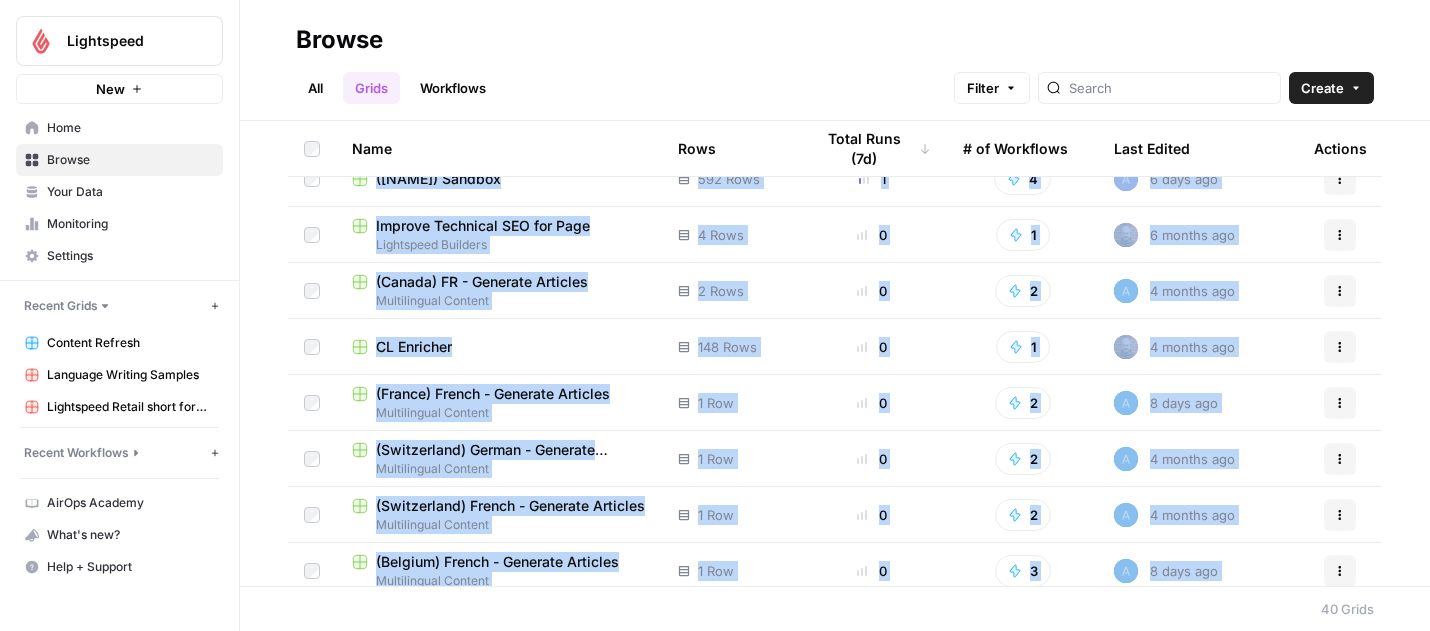 scroll, scrollTop: 326, scrollLeft: 0, axis: vertical 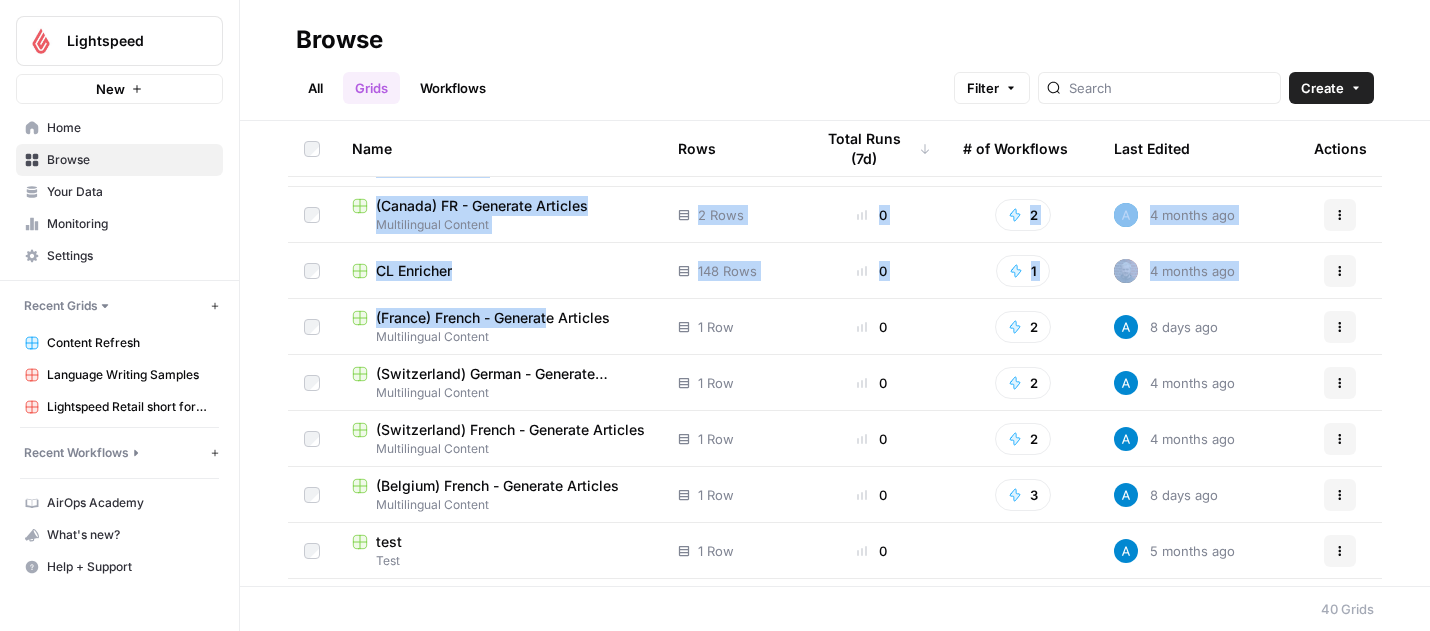 drag, startPoint x: 563, startPoint y: 177, endPoint x: 551, endPoint y: 329, distance: 152.47295 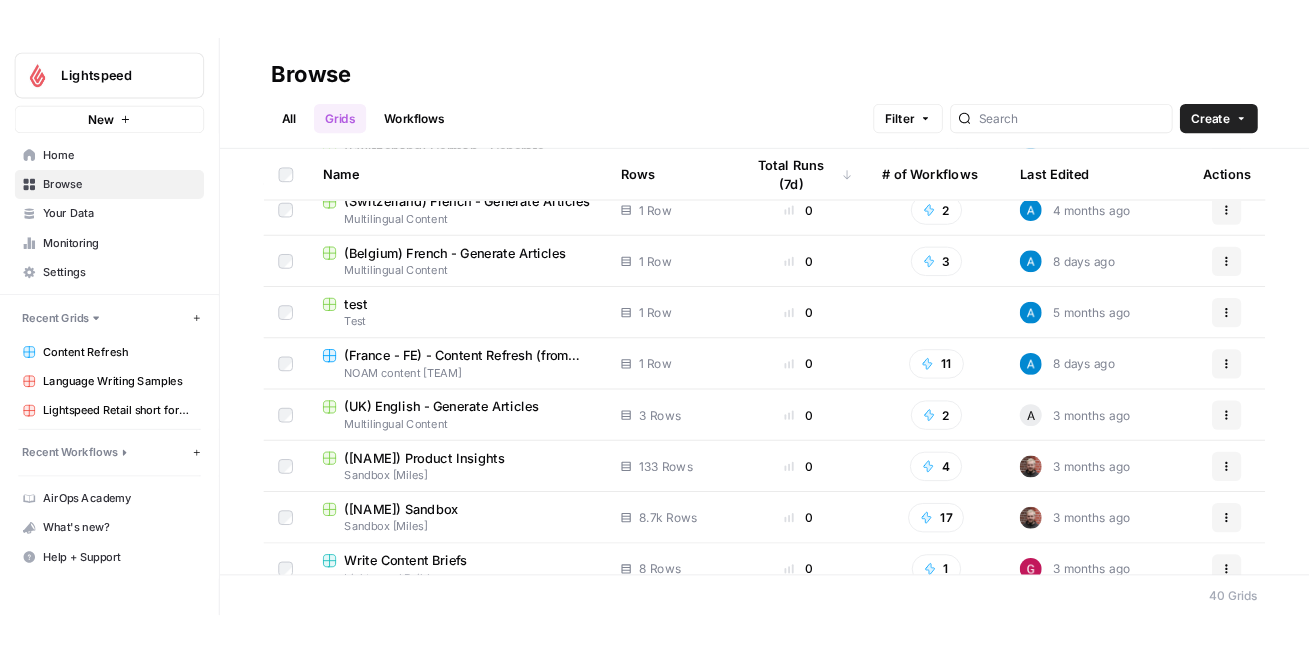scroll, scrollTop: 606, scrollLeft: 0, axis: vertical 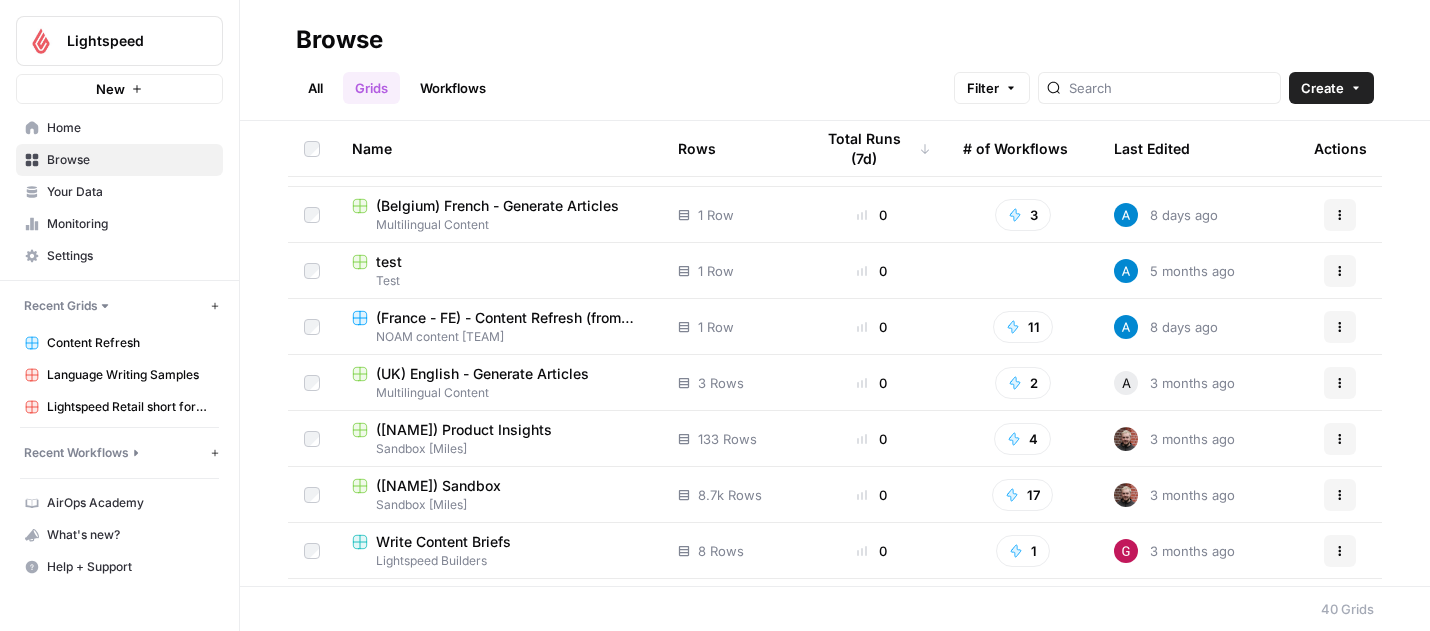 click on "(France - FE) - Content Refresh (from keyword)" at bounding box center [511, 318] 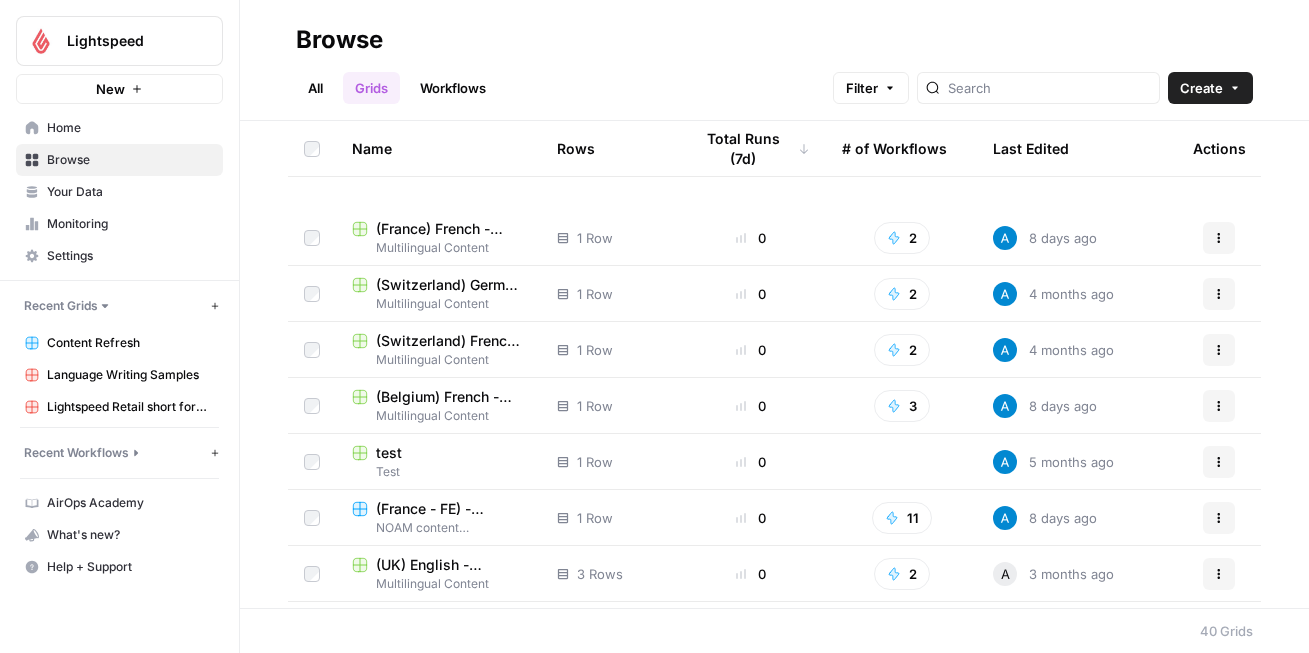scroll, scrollTop: 792, scrollLeft: 0, axis: vertical 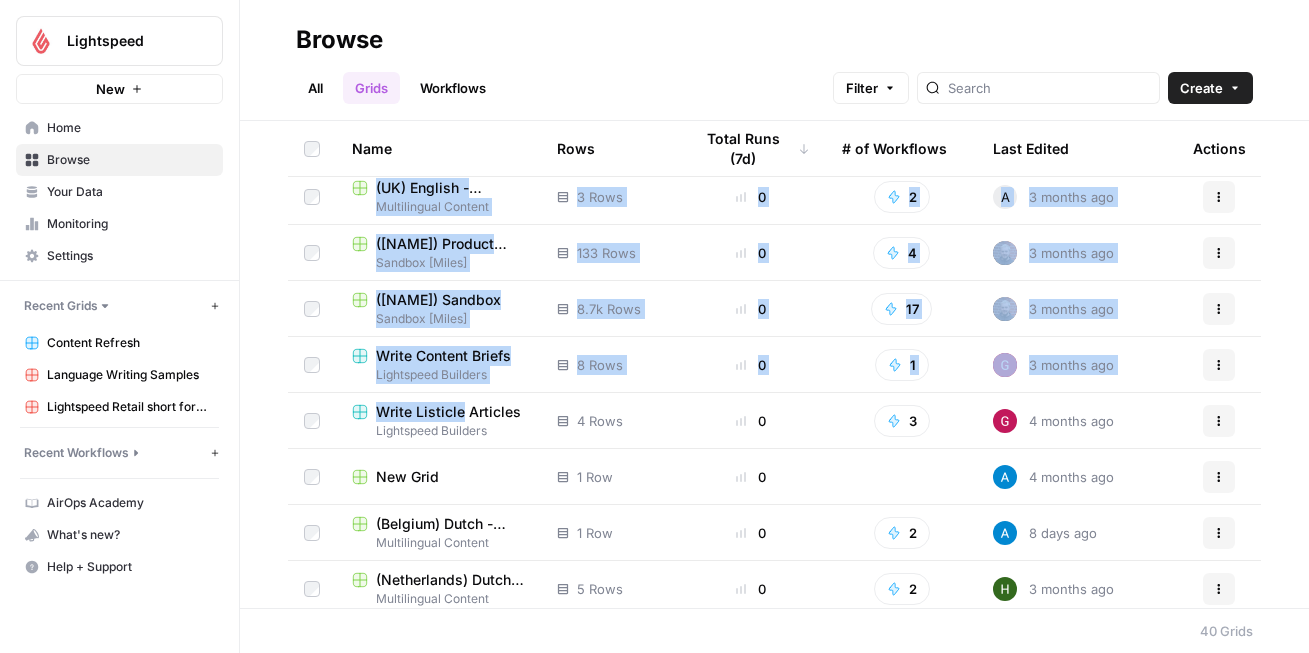 drag, startPoint x: 579, startPoint y: 276, endPoint x: 491, endPoint y: 391, distance: 144.80676 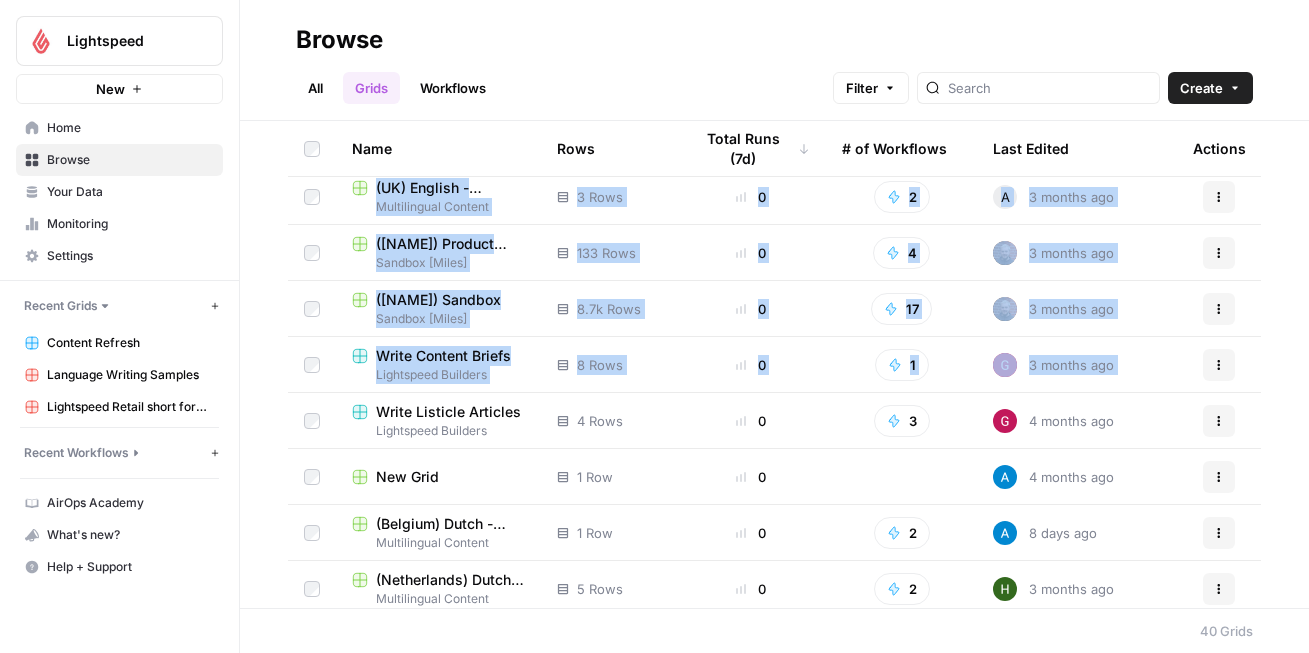 click on "Write Content Briefs" at bounding box center (443, 356) 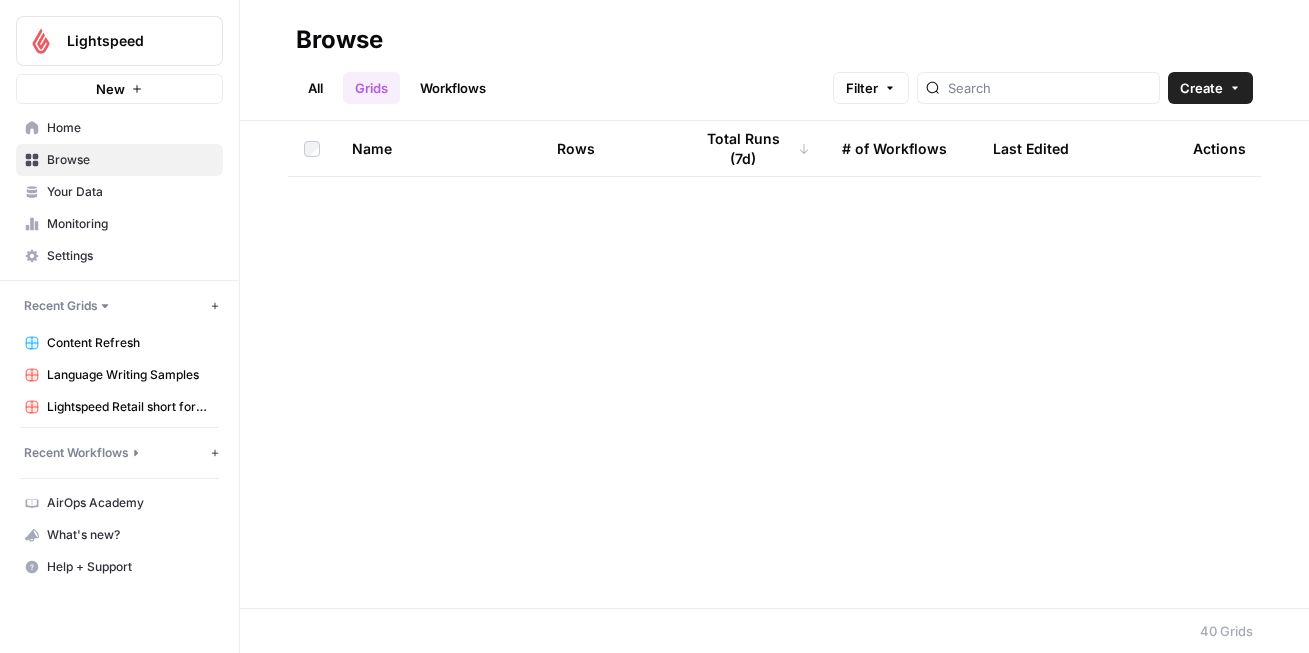 scroll, scrollTop: 0, scrollLeft: 0, axis: both 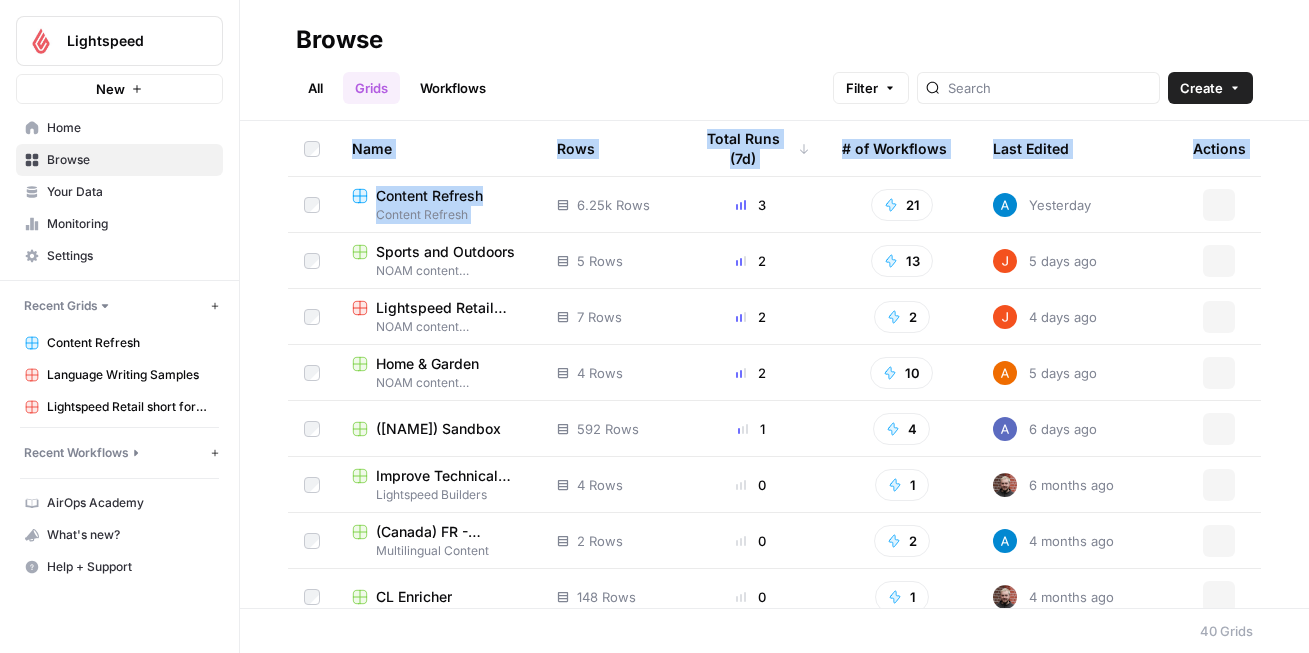 drag, startPoint x: 669, startPoint y: 484, endPoint x: 502, endPoint y: 188, distance: 339.86026 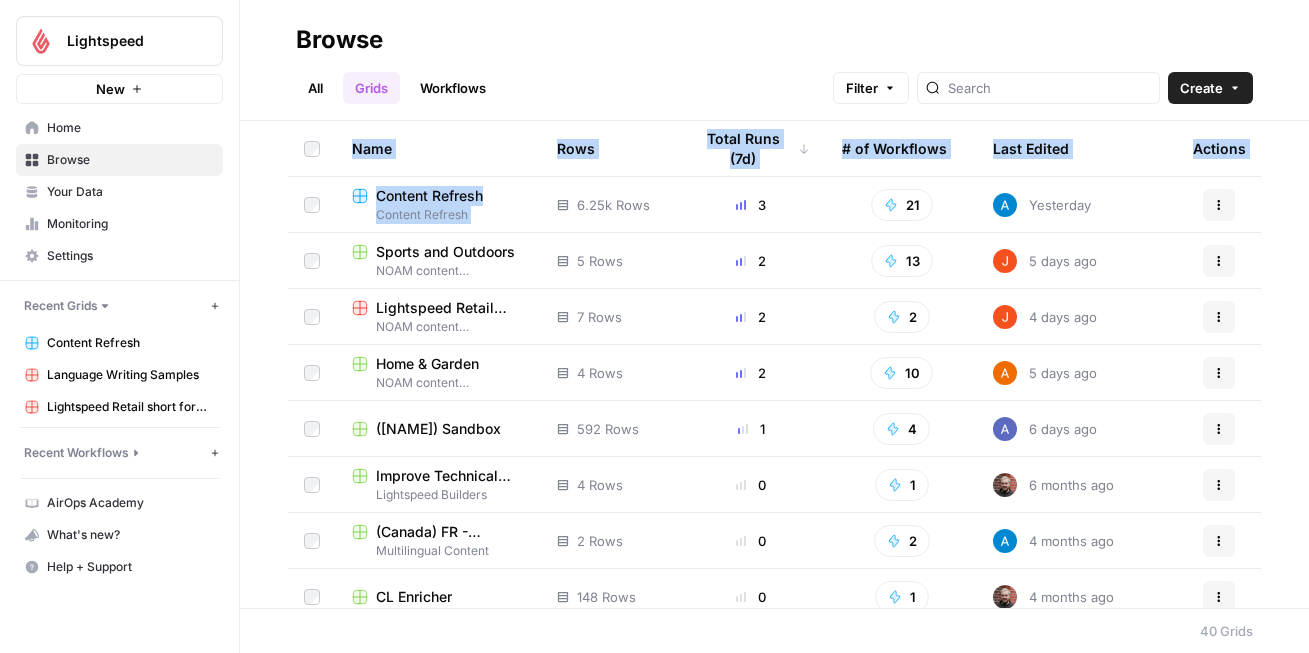 click on "Content Refresh" at bounding box center [429, 196] 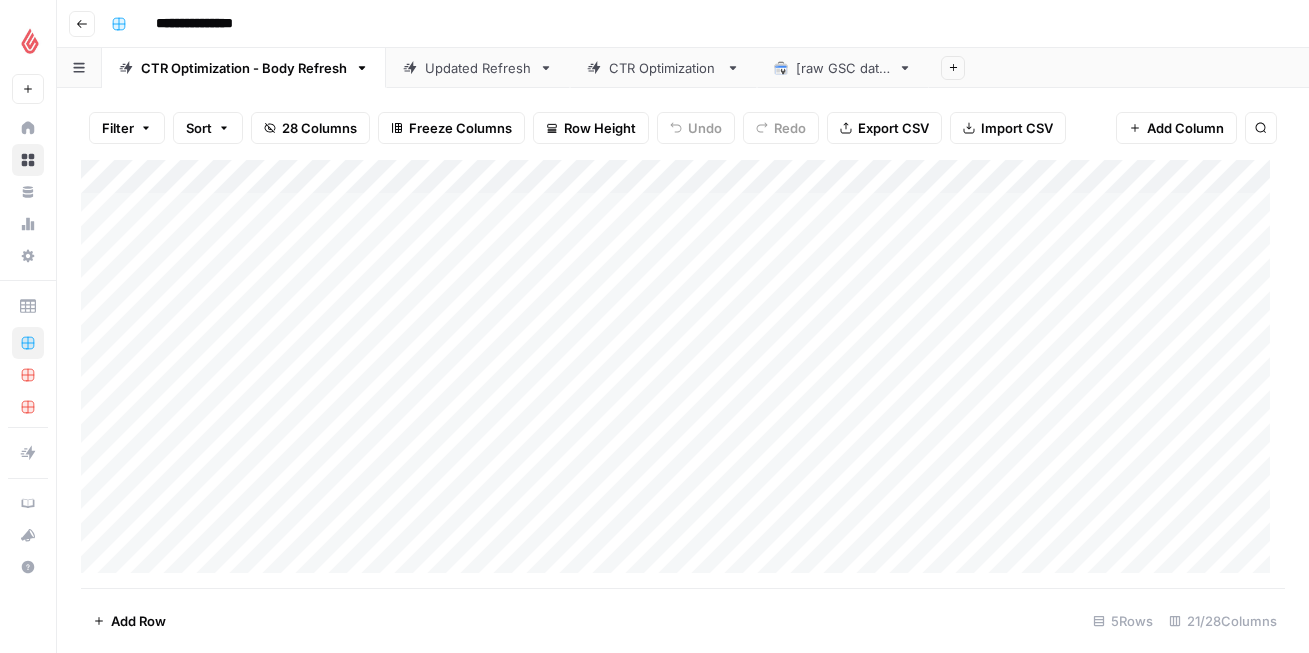 scroll, scrollTop: 93, scrollLeft: 0, axis: vertical 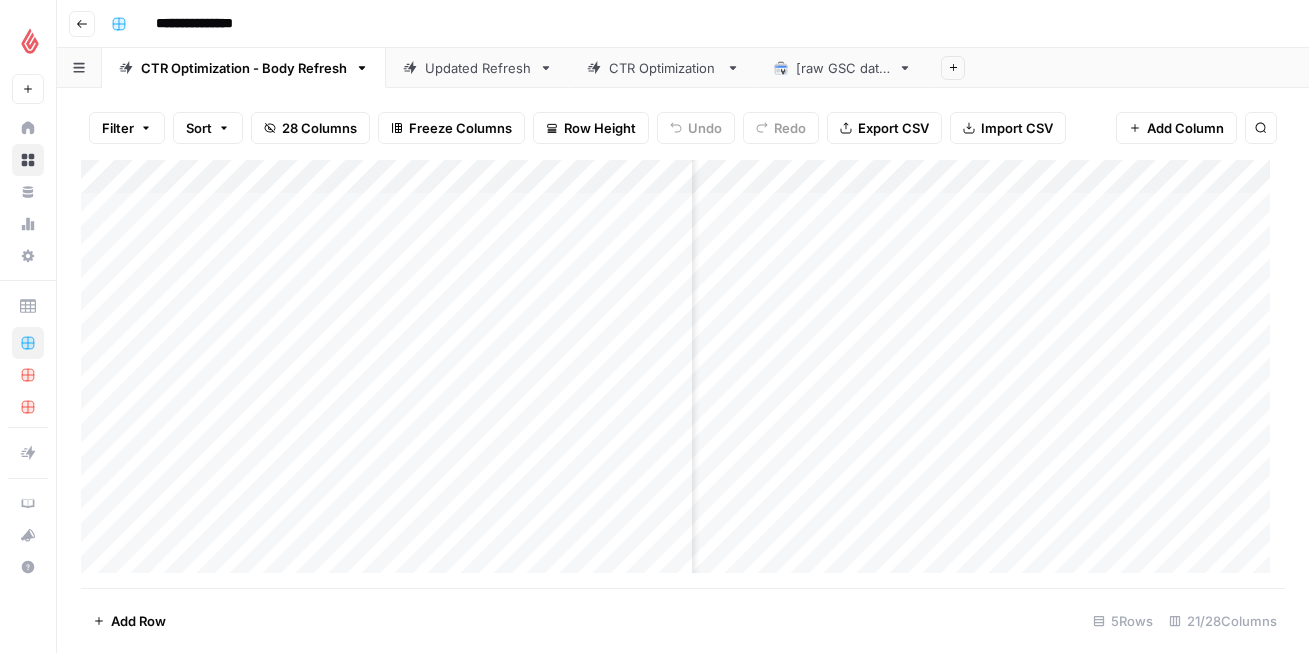 click 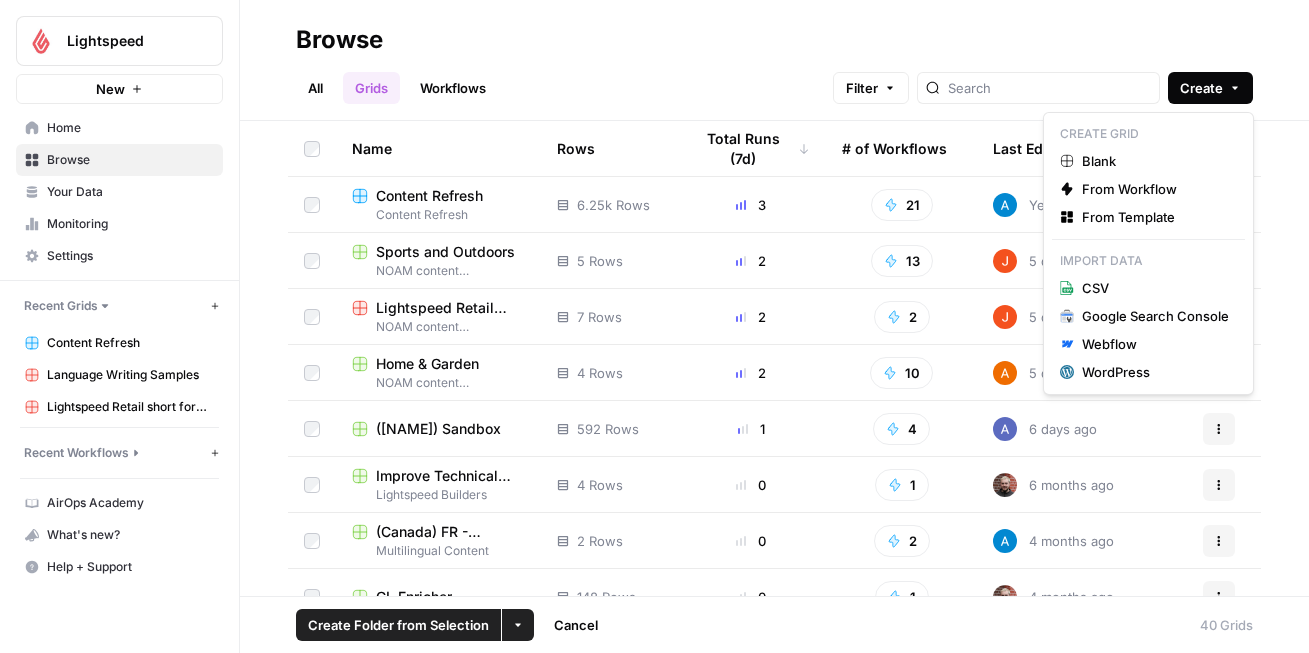 click on "Create" at bounding box center (1210, 88) 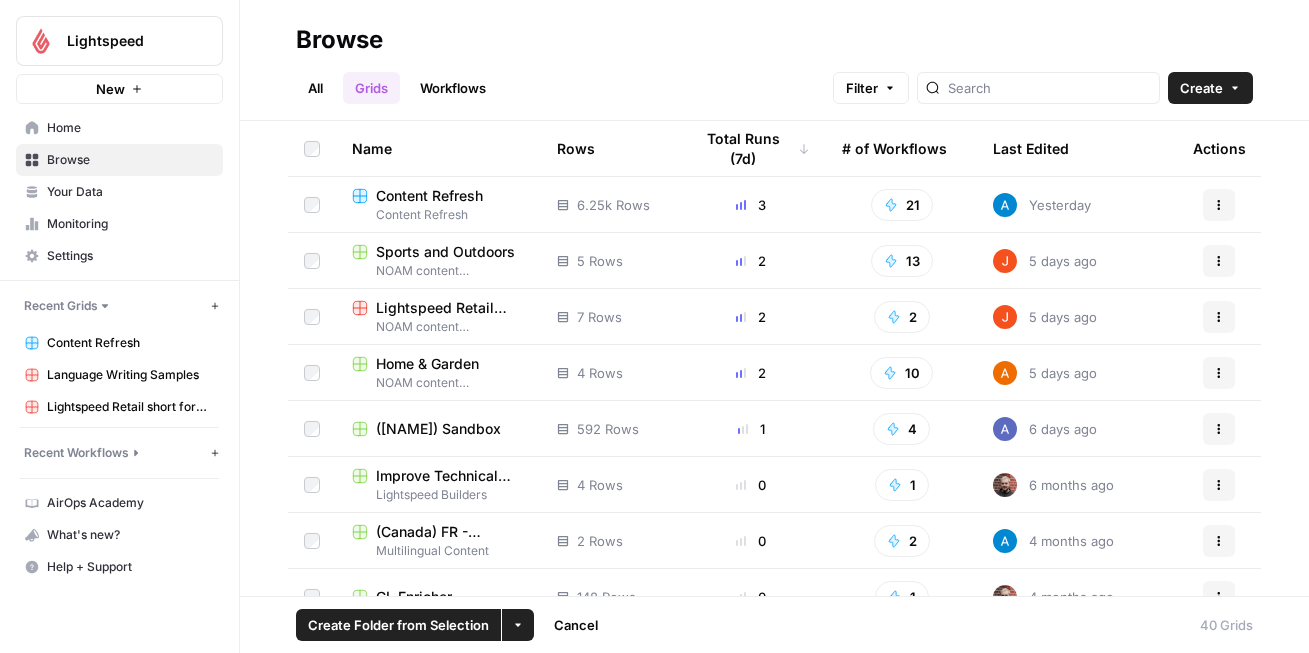 click 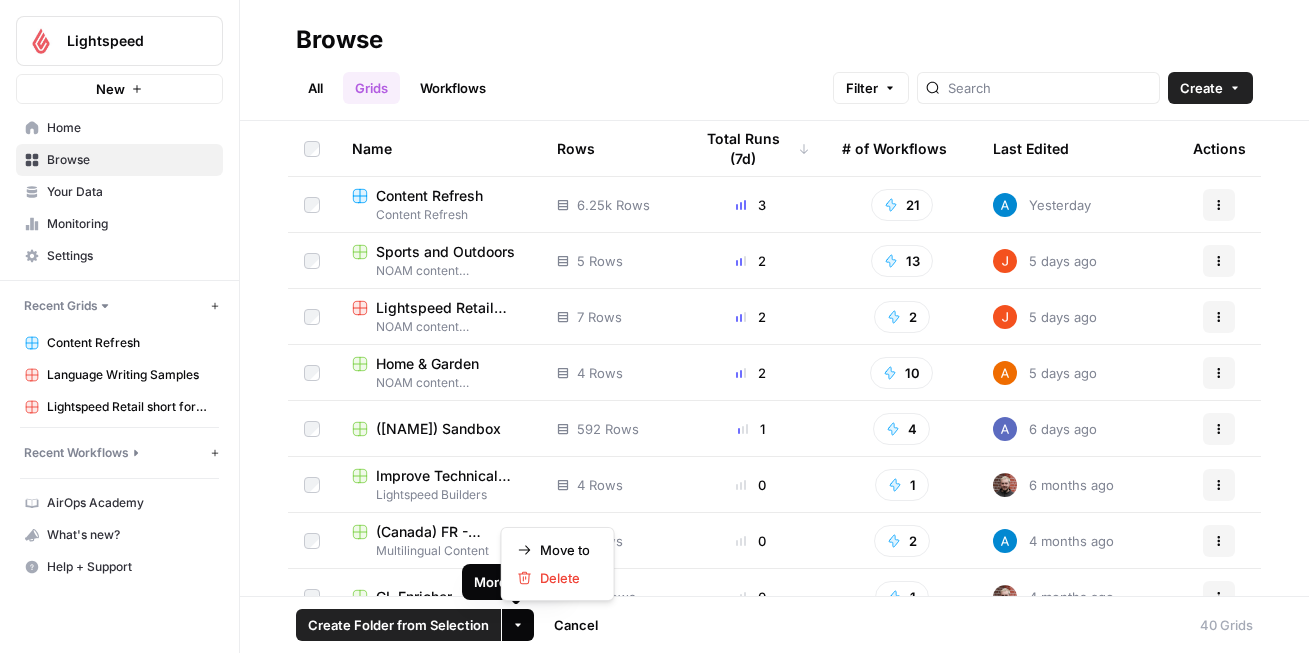 click 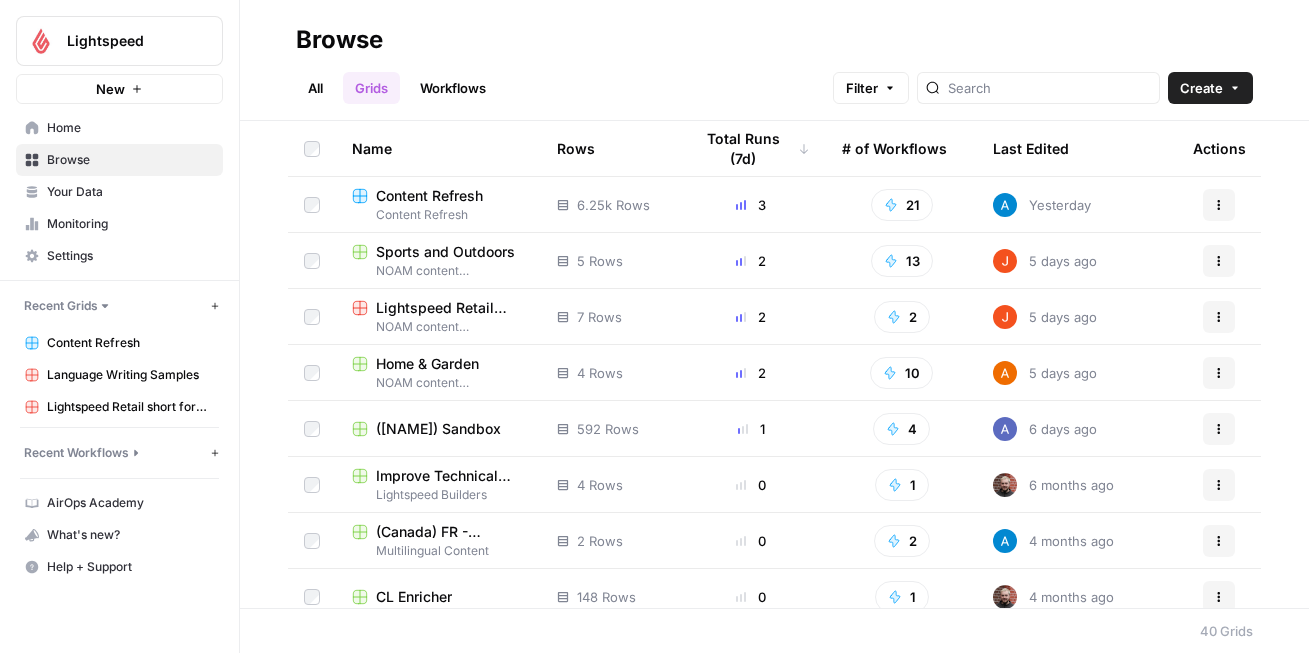 click 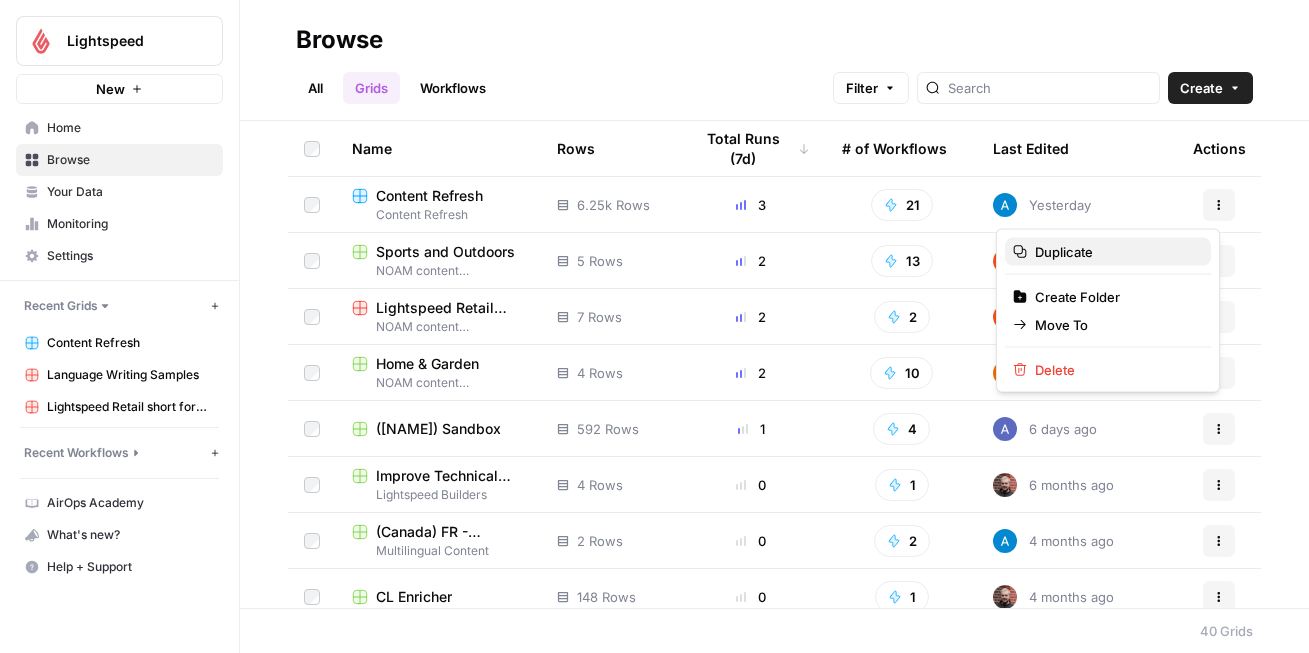 click on "Duplicate" at bounding box center (1115, 252) 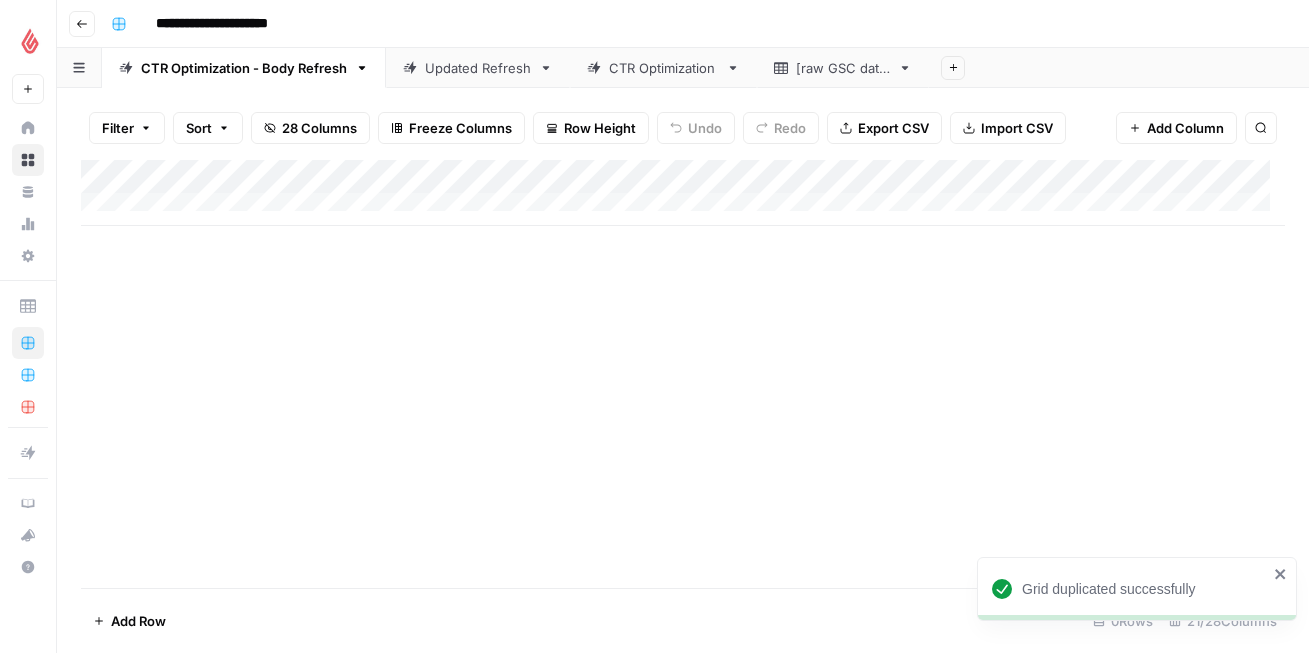 click on "**********" at bounding box center [236, 24] 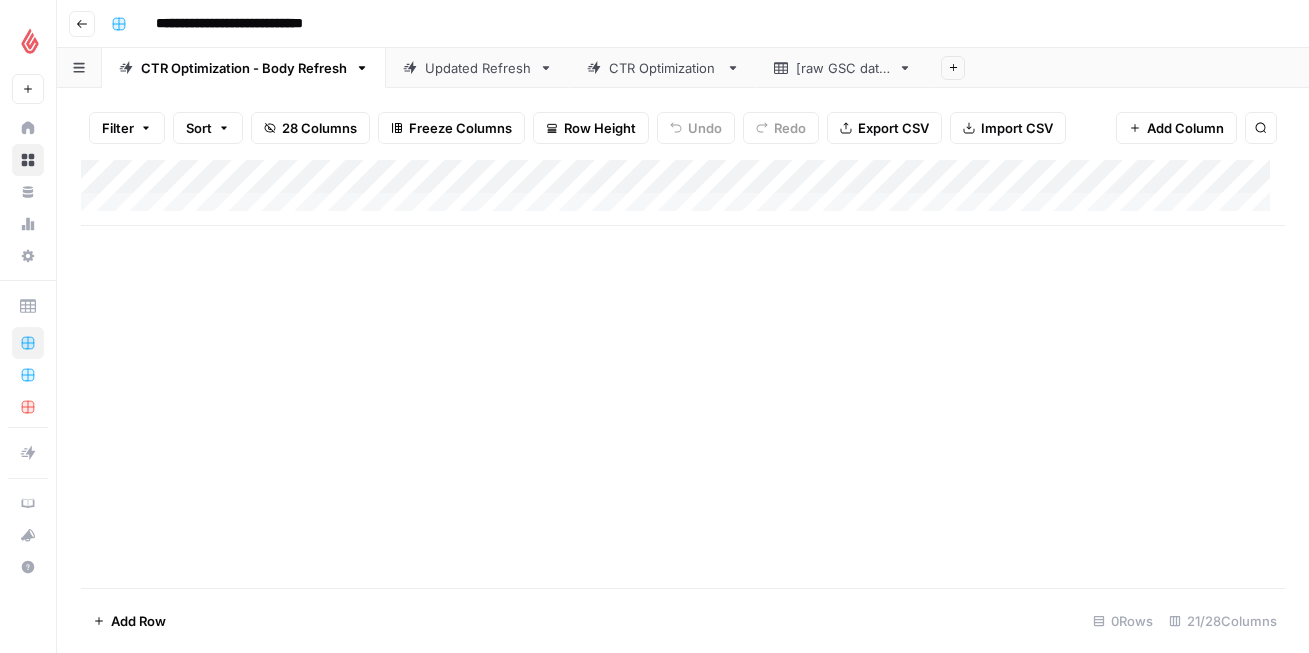 type on "**********" 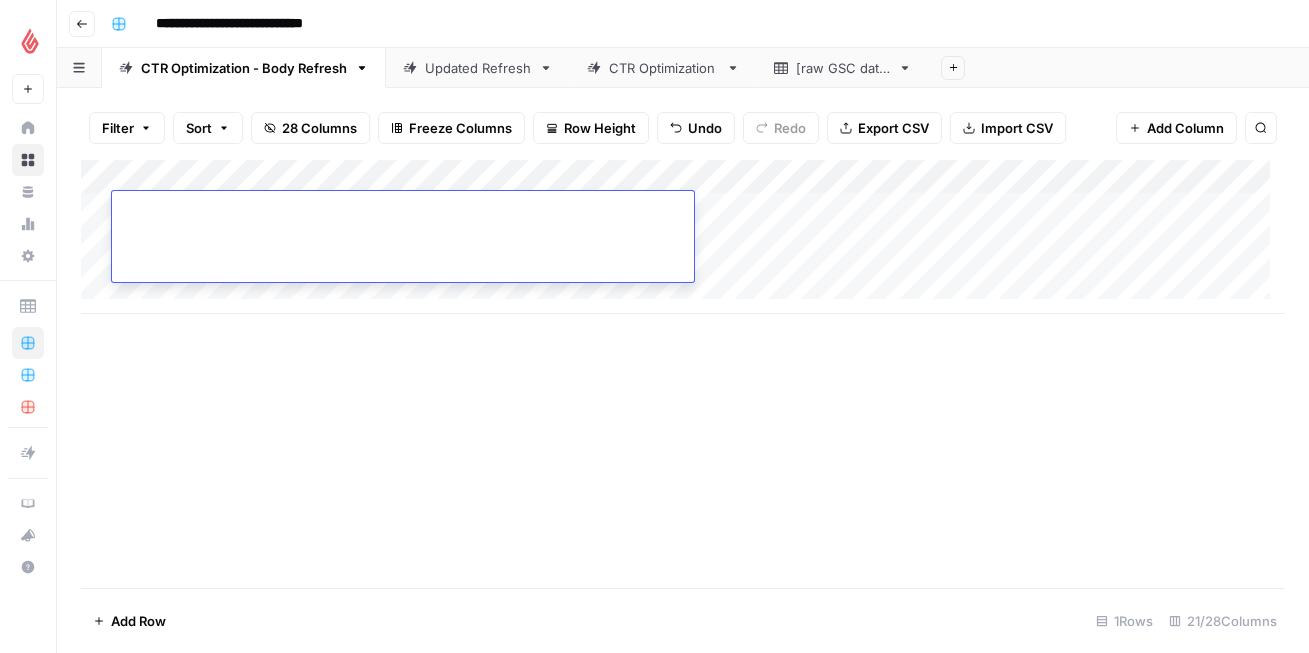 type on "**********" 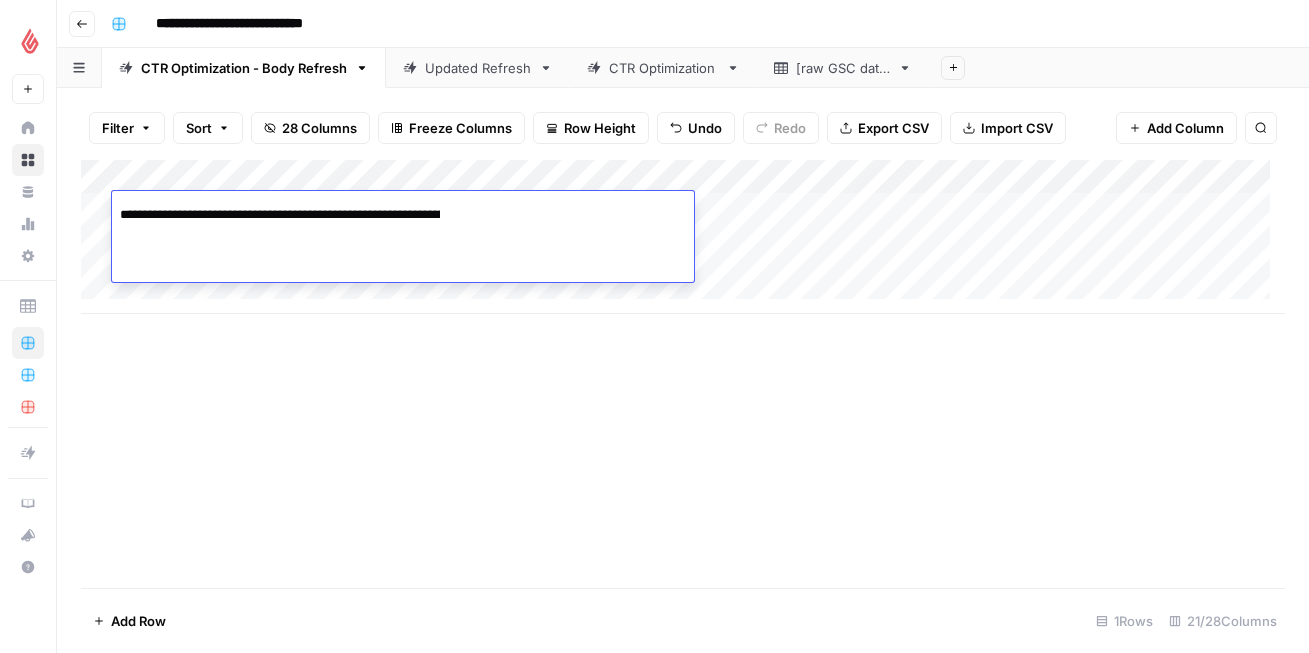 scroll, scrollTop: 0, scrollLeft: 494, axis: horizontal 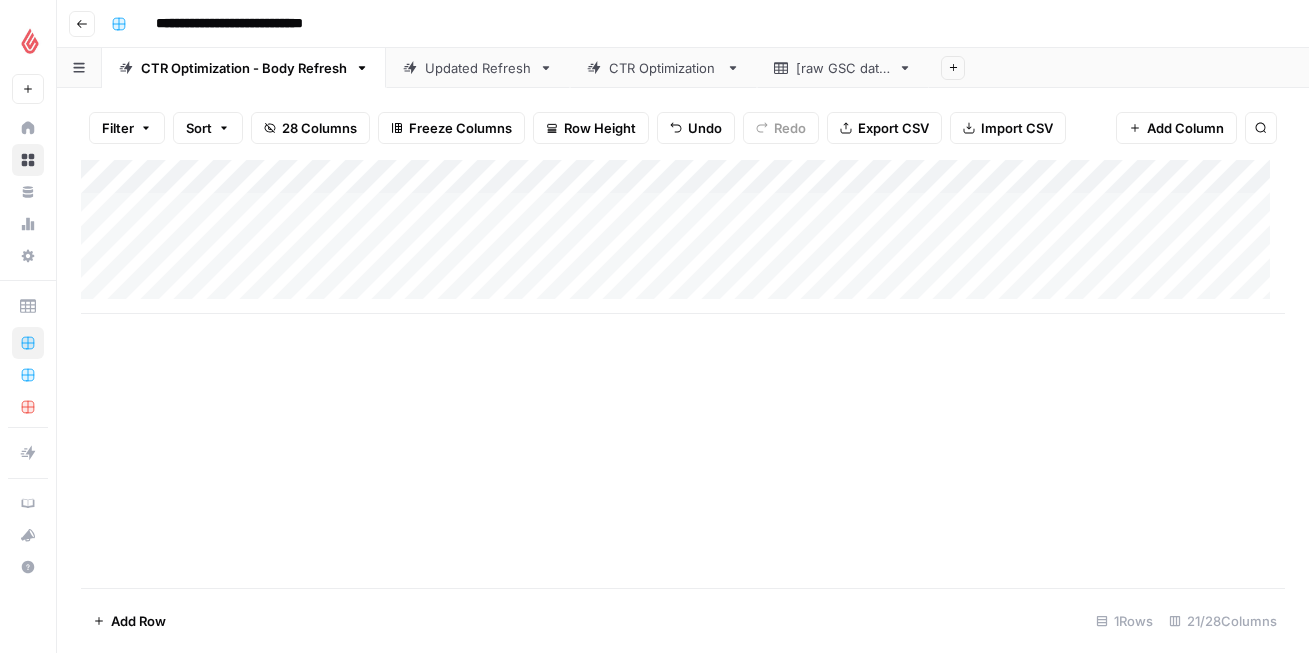 click on "Add Column" at bounding box center (683, 374) 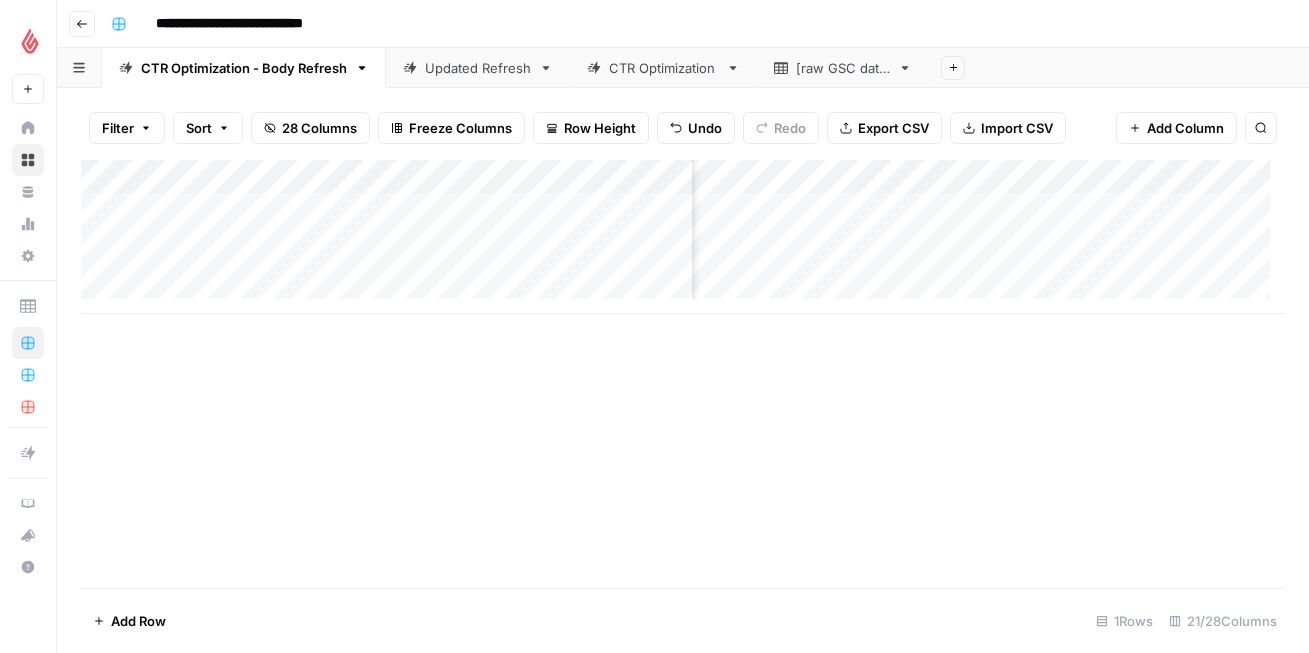 scroll, scrollTop: 0, scrollLeft: 172, axis: horizontal 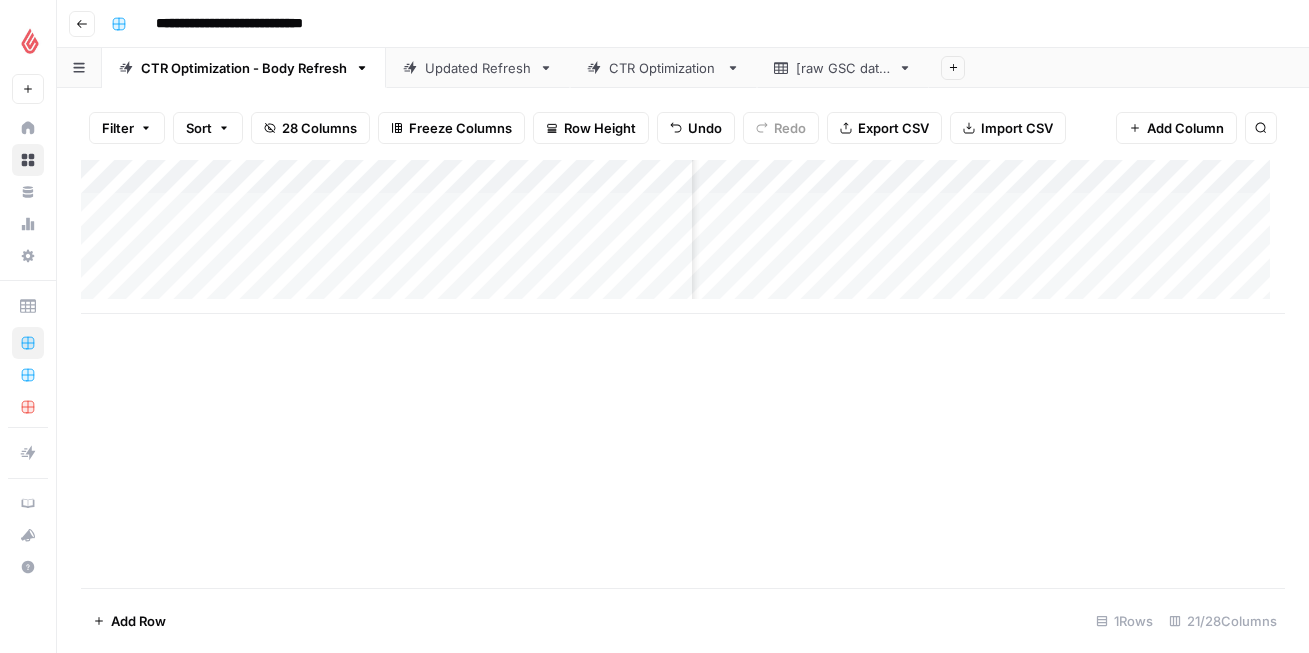 click on "Add Column" at bounding box center [683, 374] 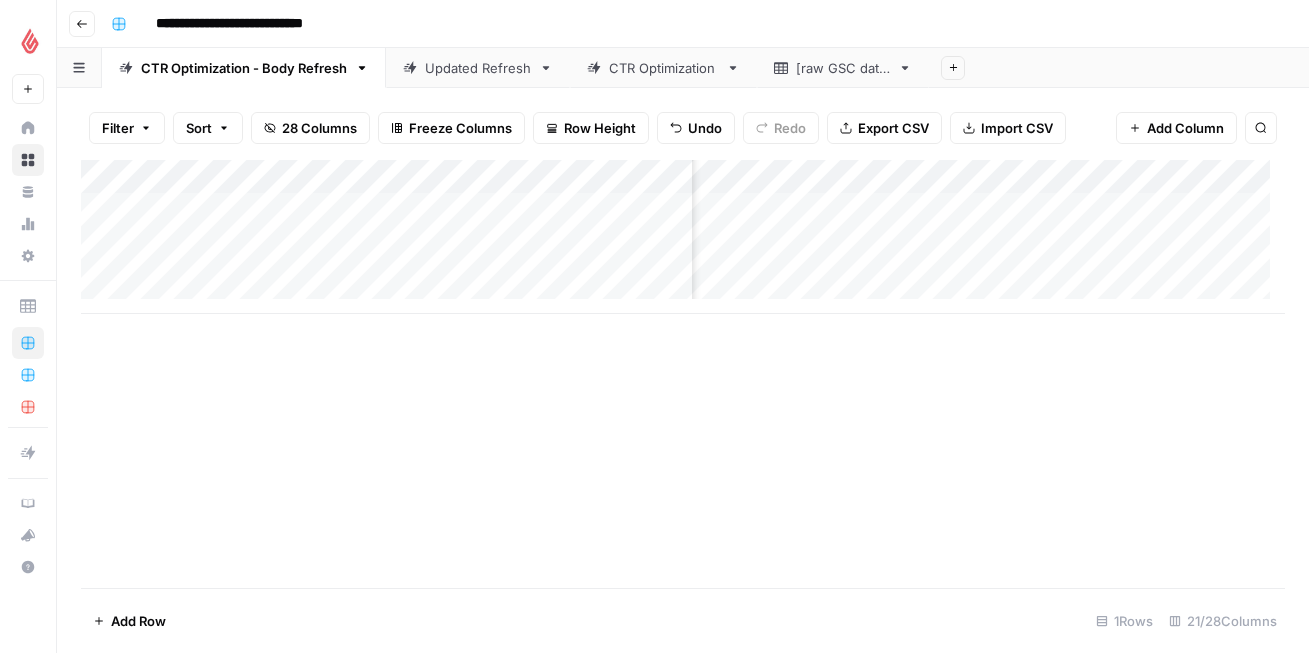 scroll, scrollTop: 0, scrollLeft: 0, axis: both 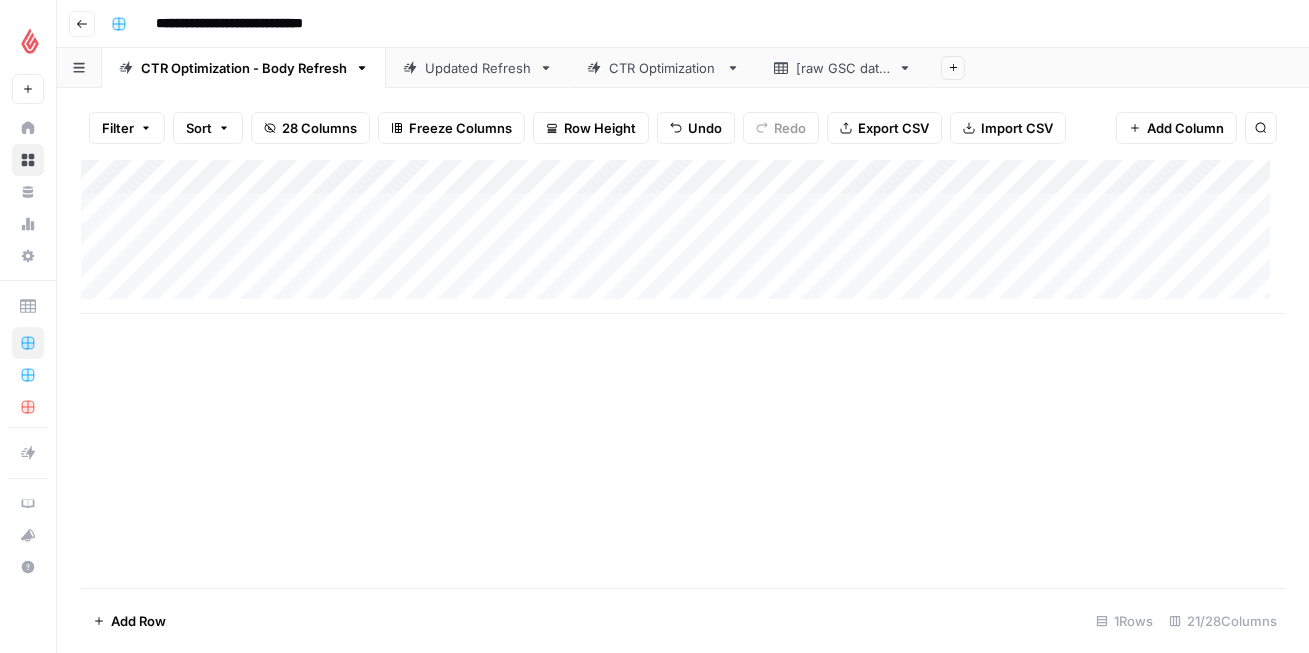 click on "Add Column" at bounding box center [683, 237] 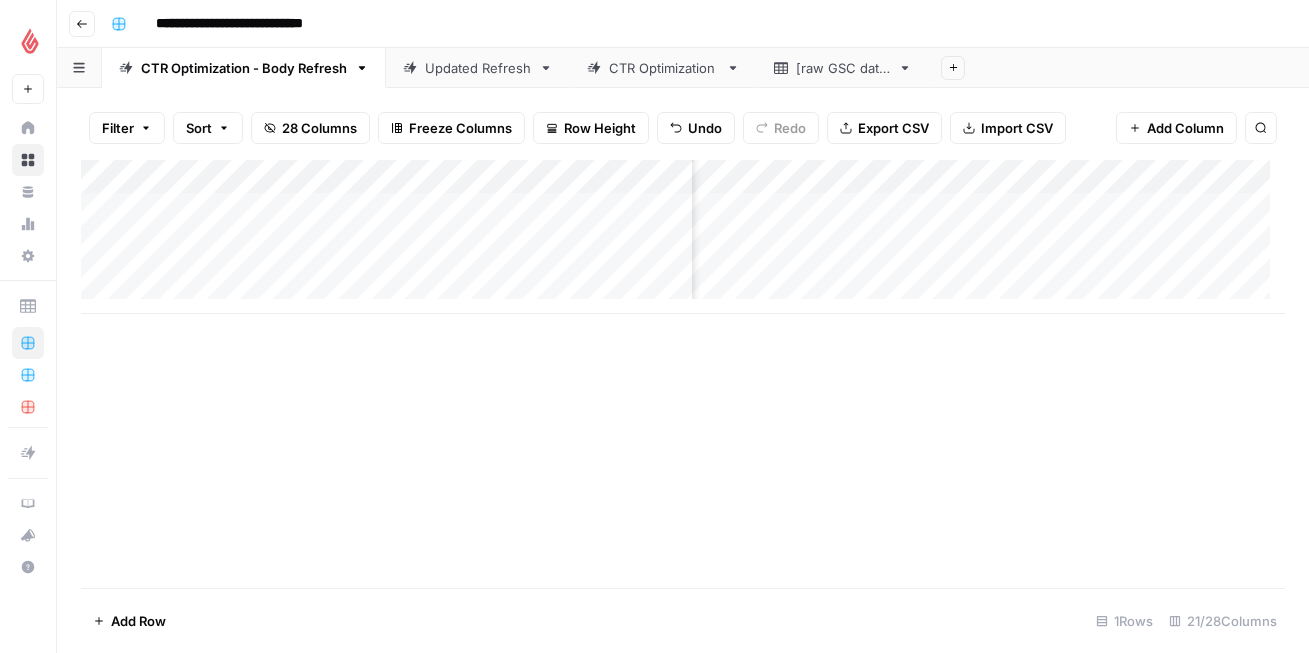 scroll, scrollTop: 0, scrollLeft: 299, axis: horizontal 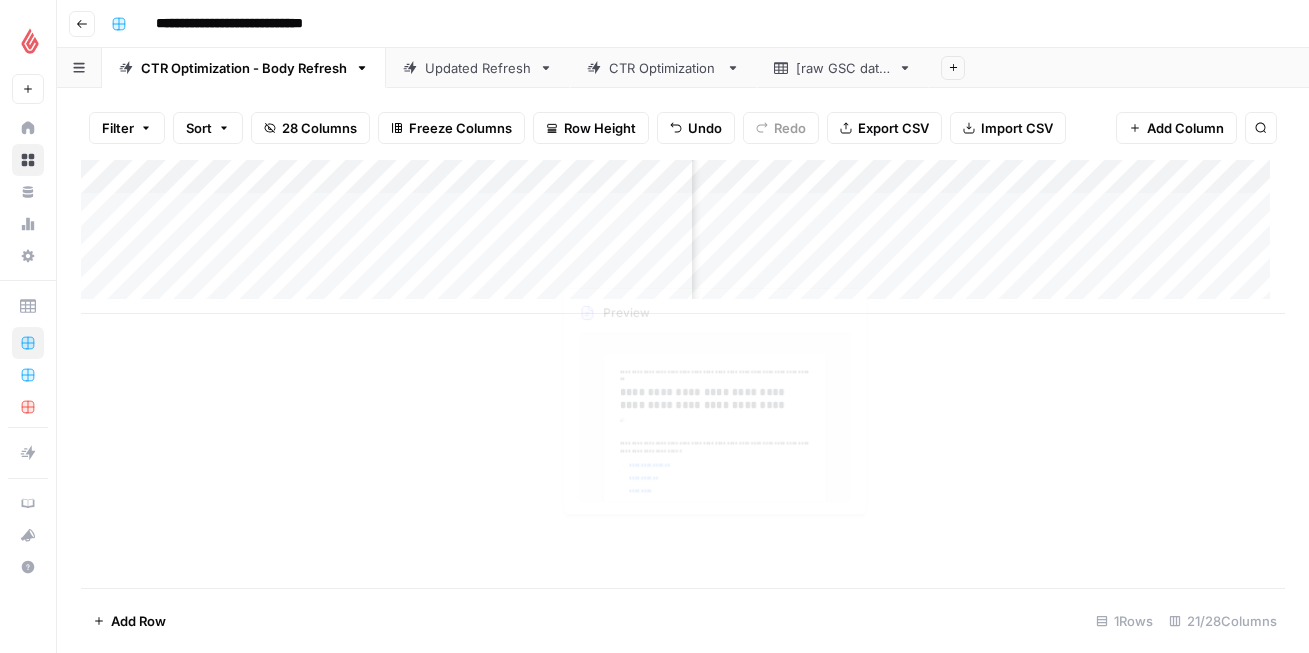 click on "Add Column" at bounding box center (683, 237) 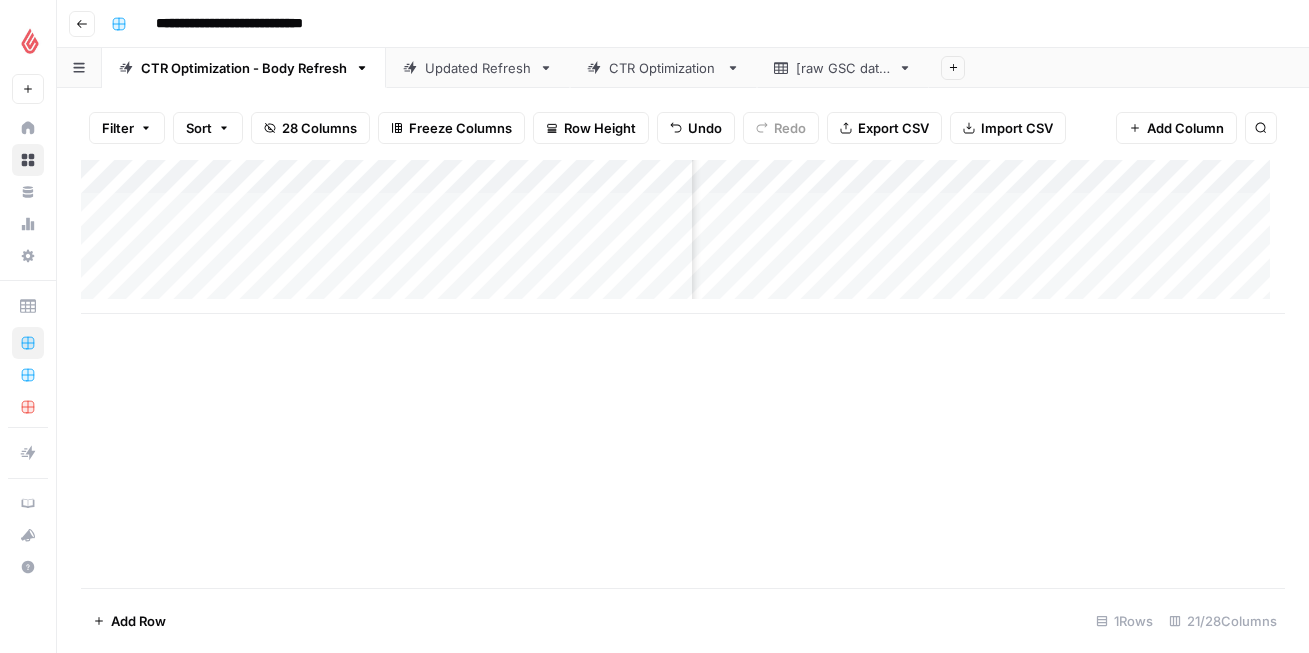 click on "Add Column" at bounding box center (683, 374) 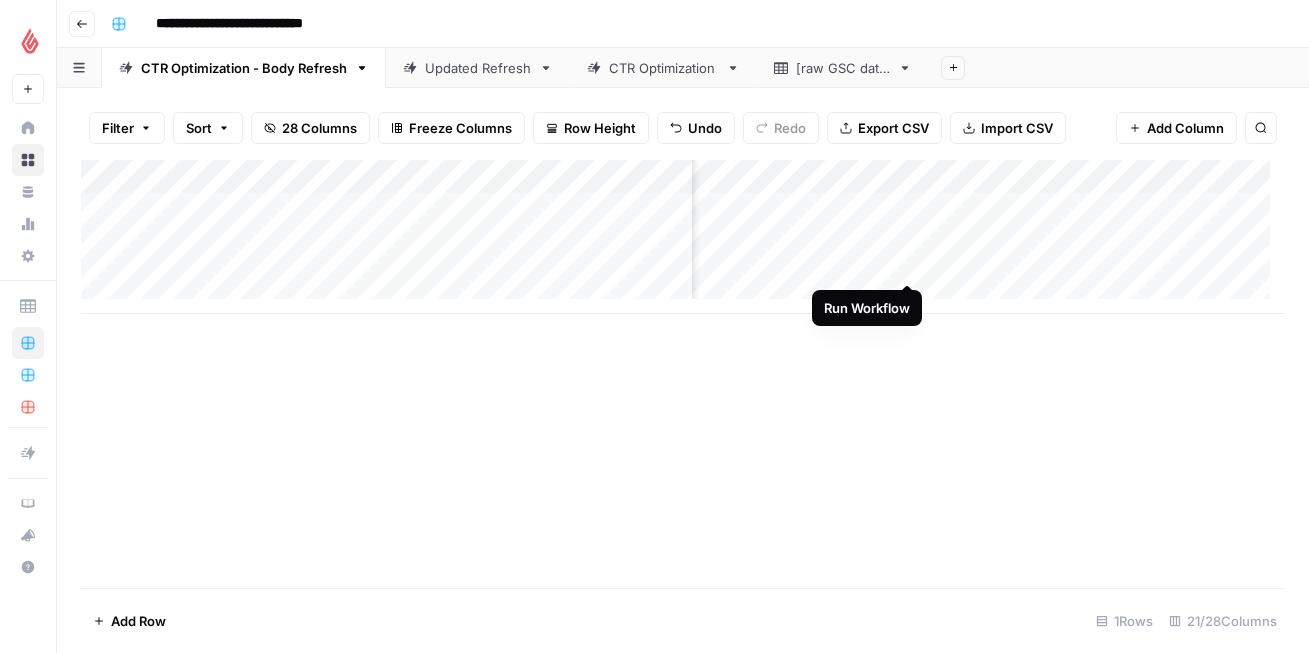 click on "Add Column" at bounding box center (683, 237) 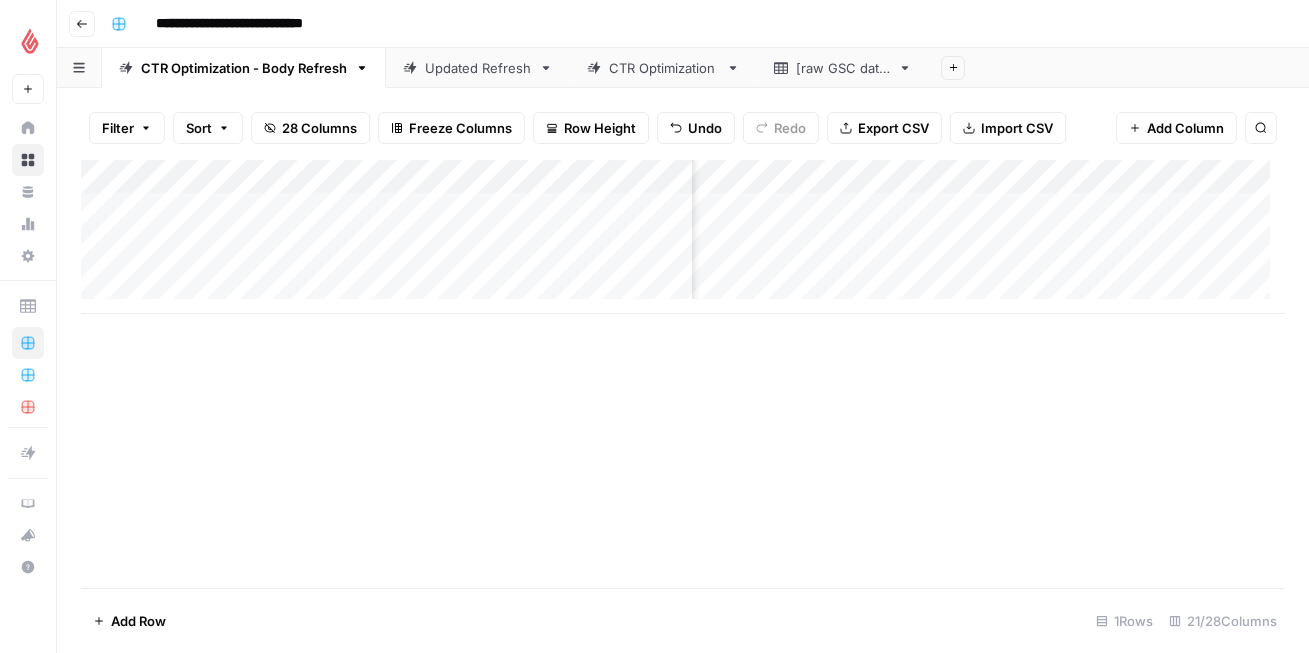 scroll, scrollTop: 0, scrollLeft: 691, axis: horizontal 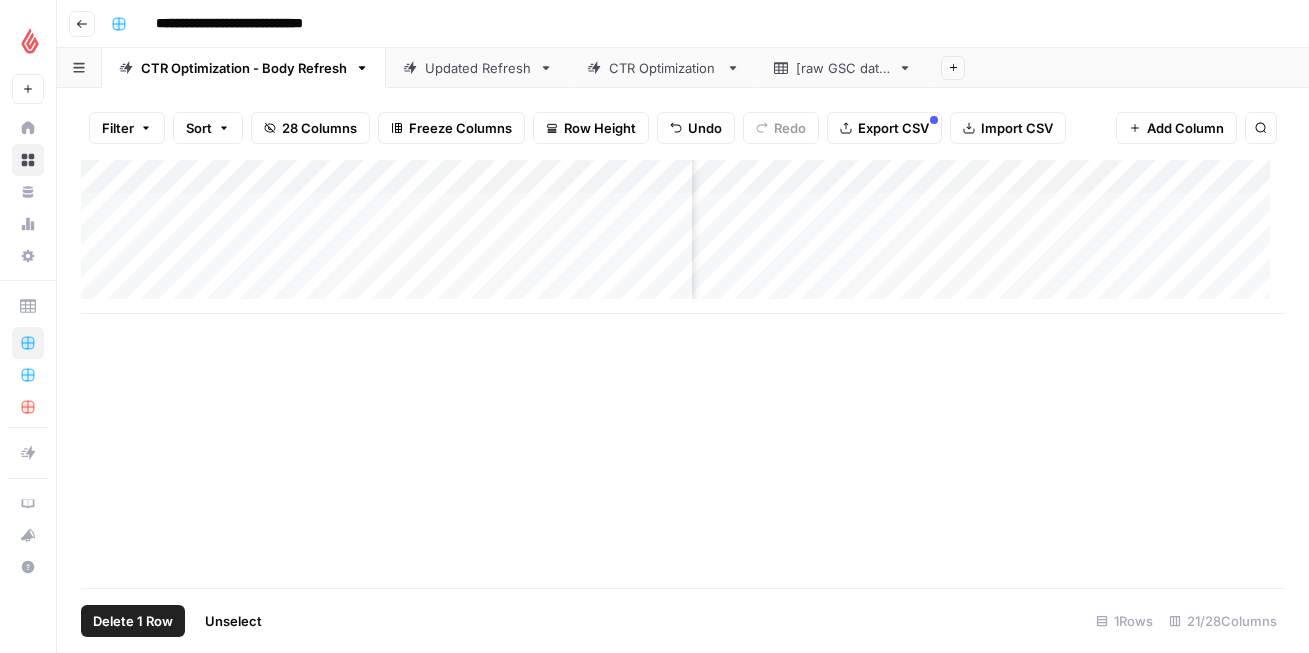 click on "Add Column" at bounding box center [683, 237] 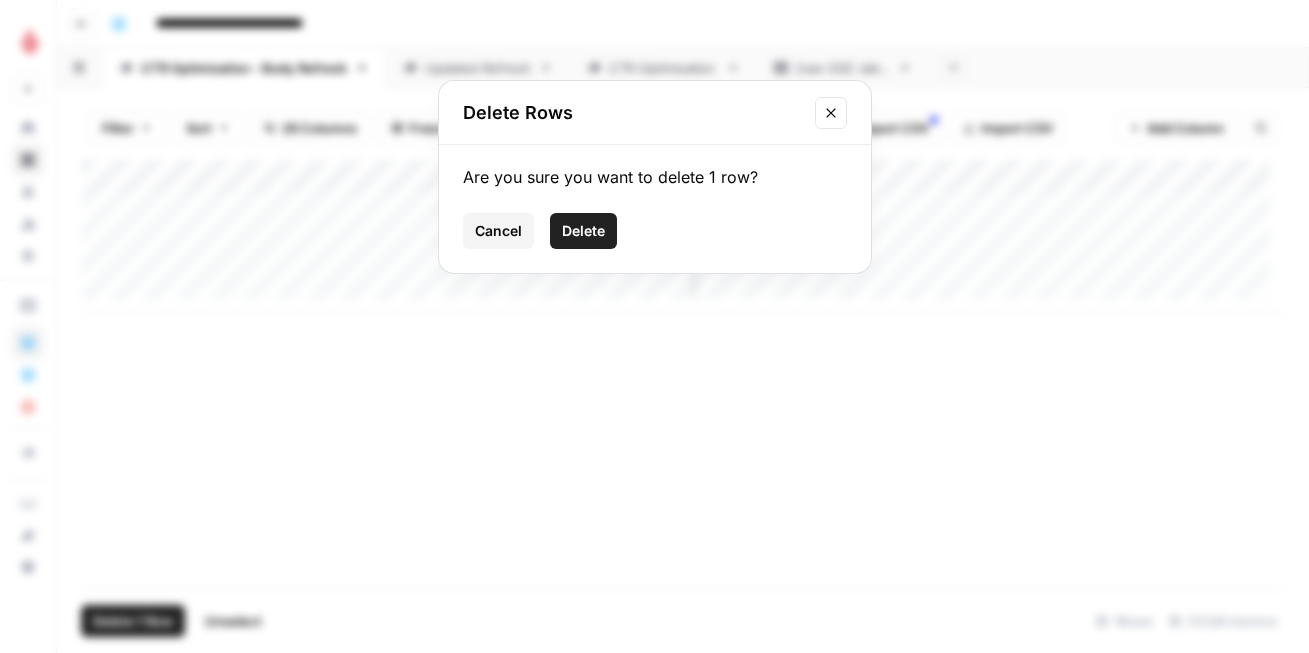 click on "Delete" at bounding box center [583, 231] 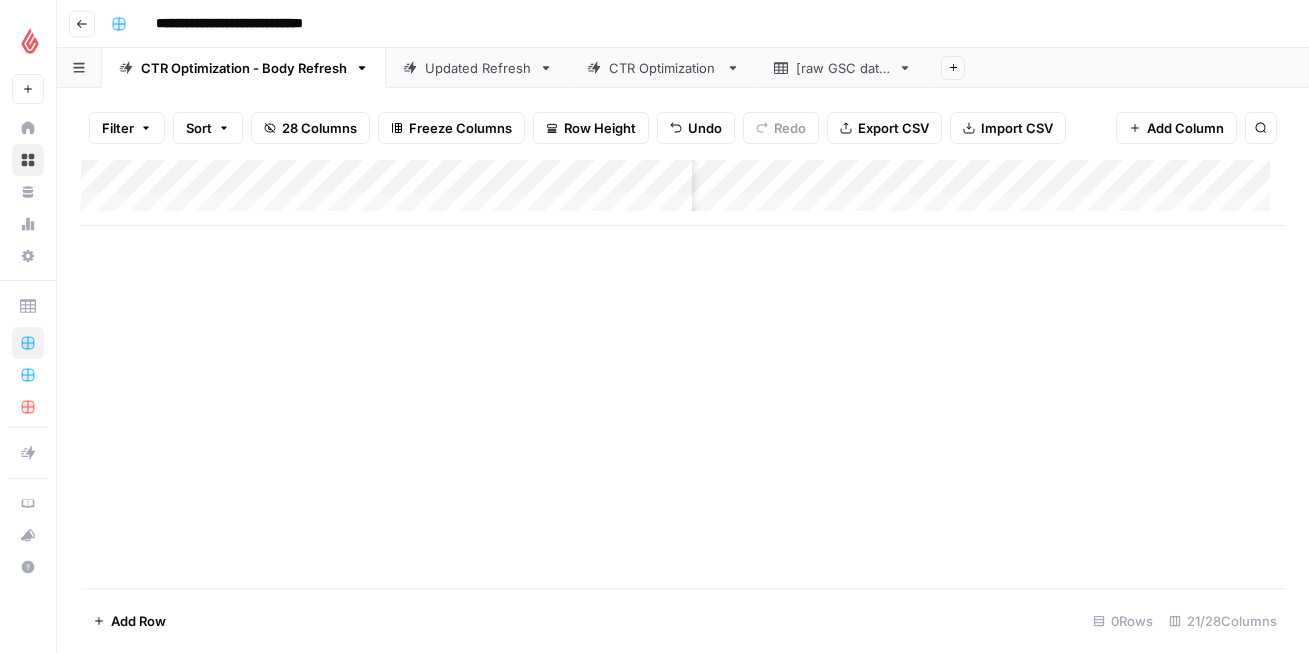click on "Add Column" at bounding box center [683, 193] 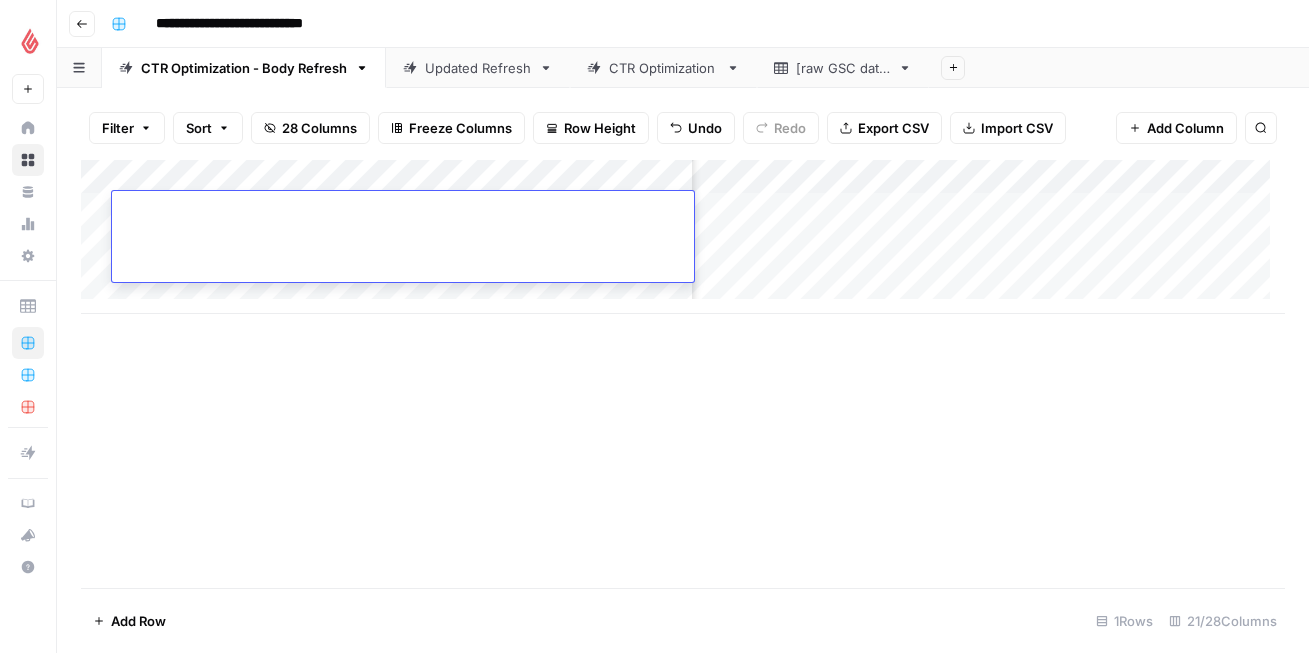 type on "**********" 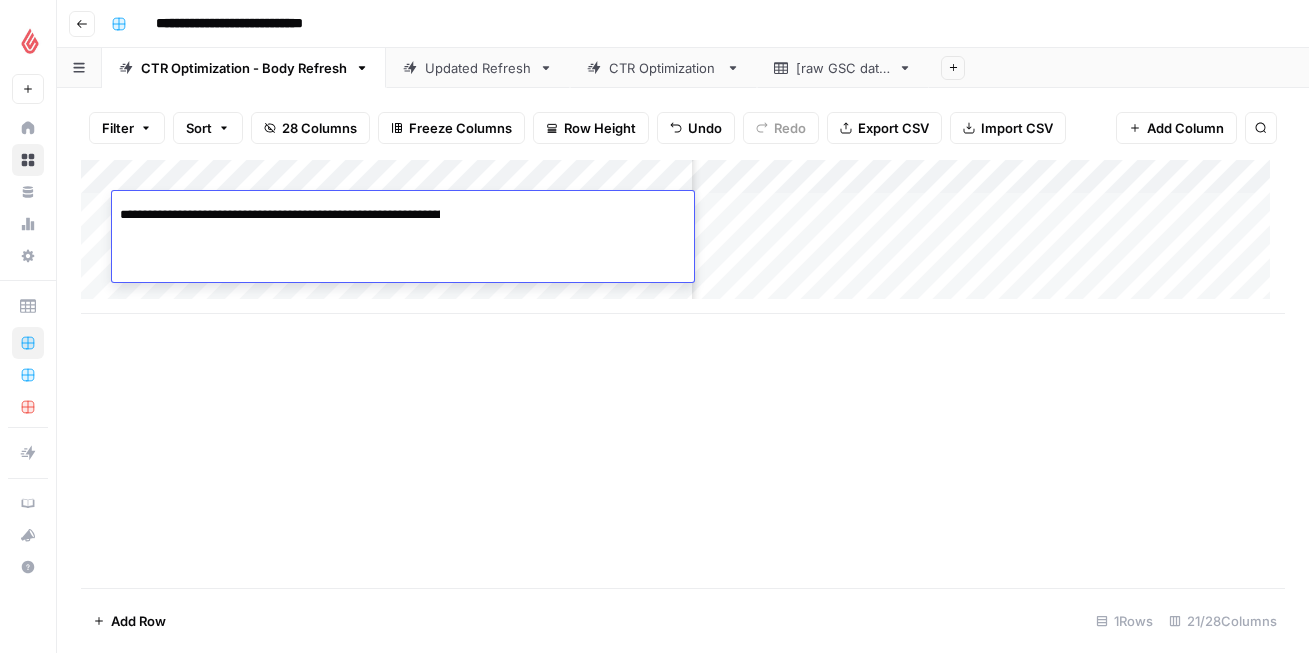 scroll, scrollTop: 0, scrollLeft: 215, axis: horizontal 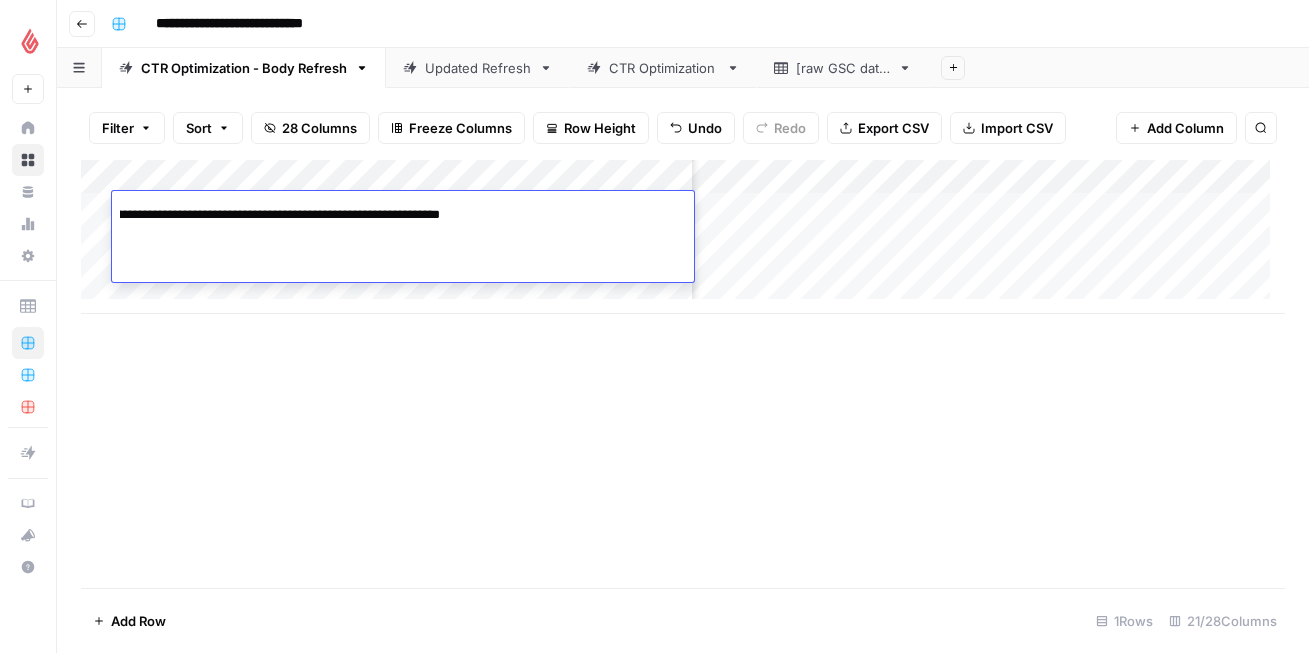 click on "Add Column" at bounding box center [683, 374] 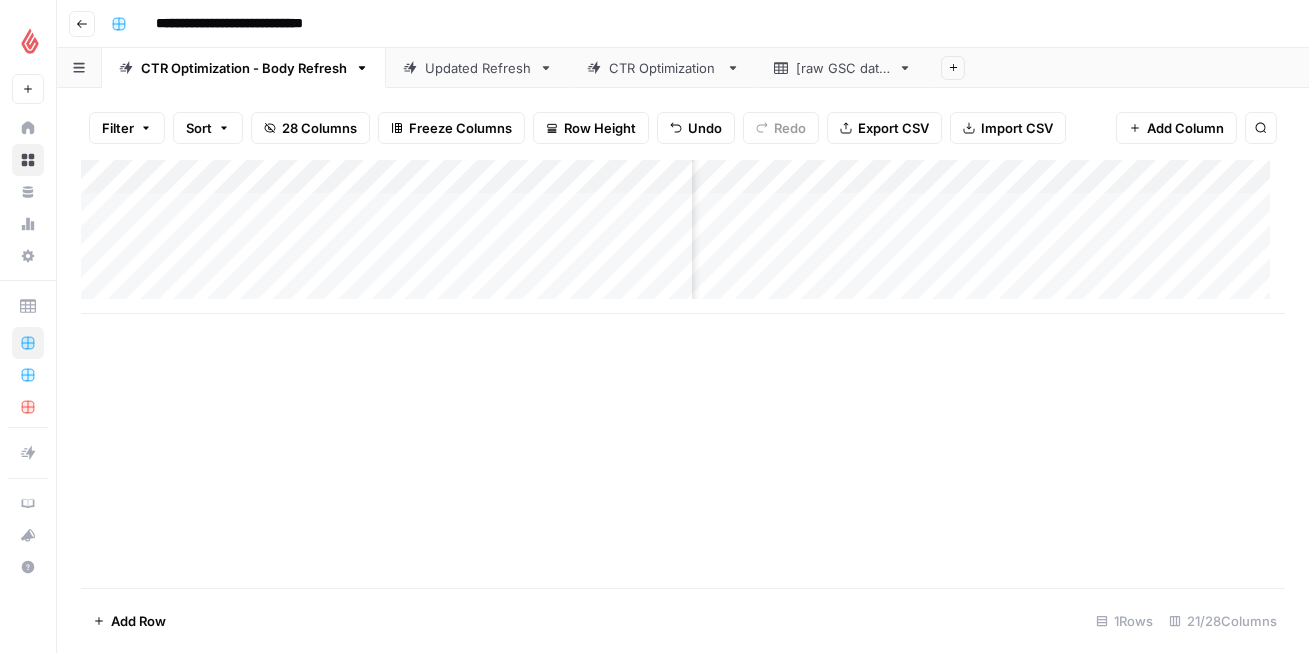click on "Add Column" at bounding box center [683, 237] 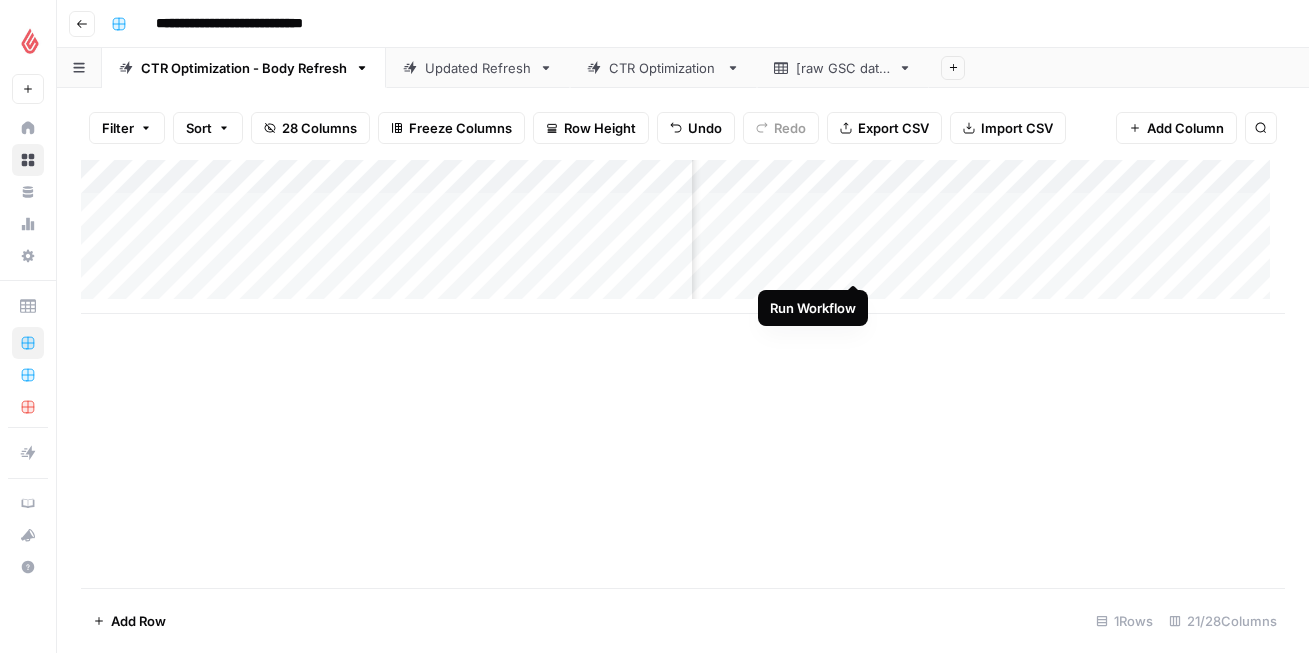 click on "Add Column" at bounding box center (683, 237) 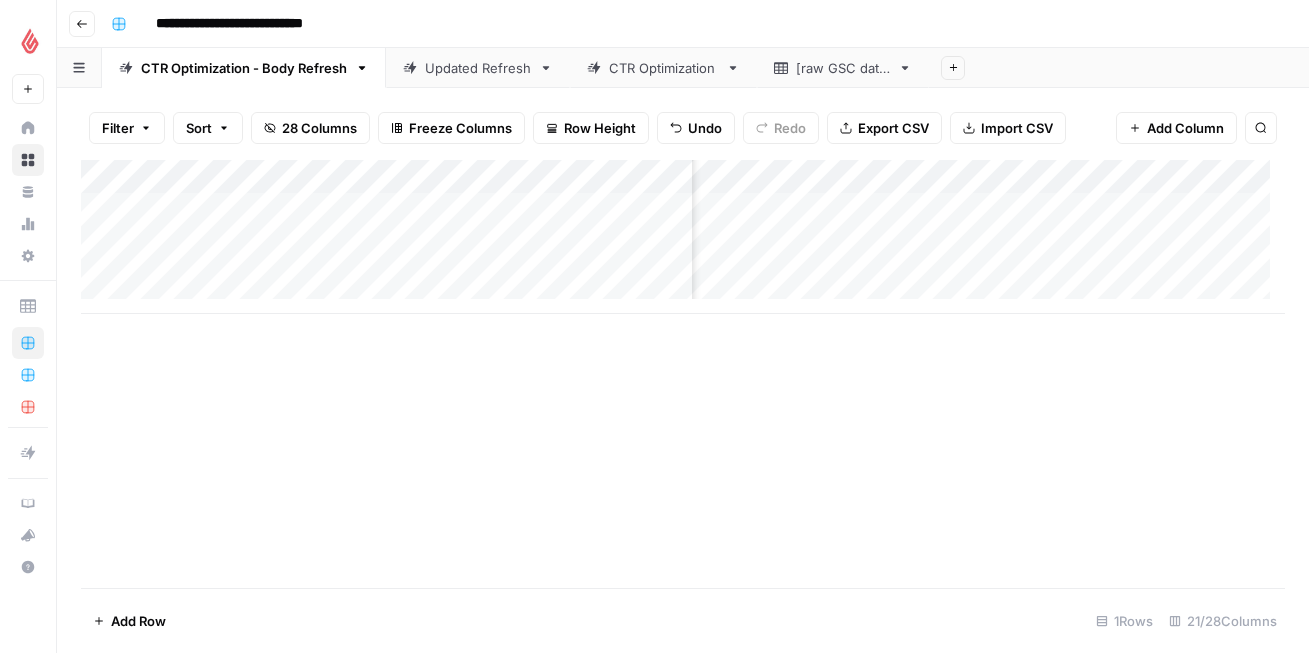 scroll, scrollTop: 0, scrollLeft: 529, axis: horizontal 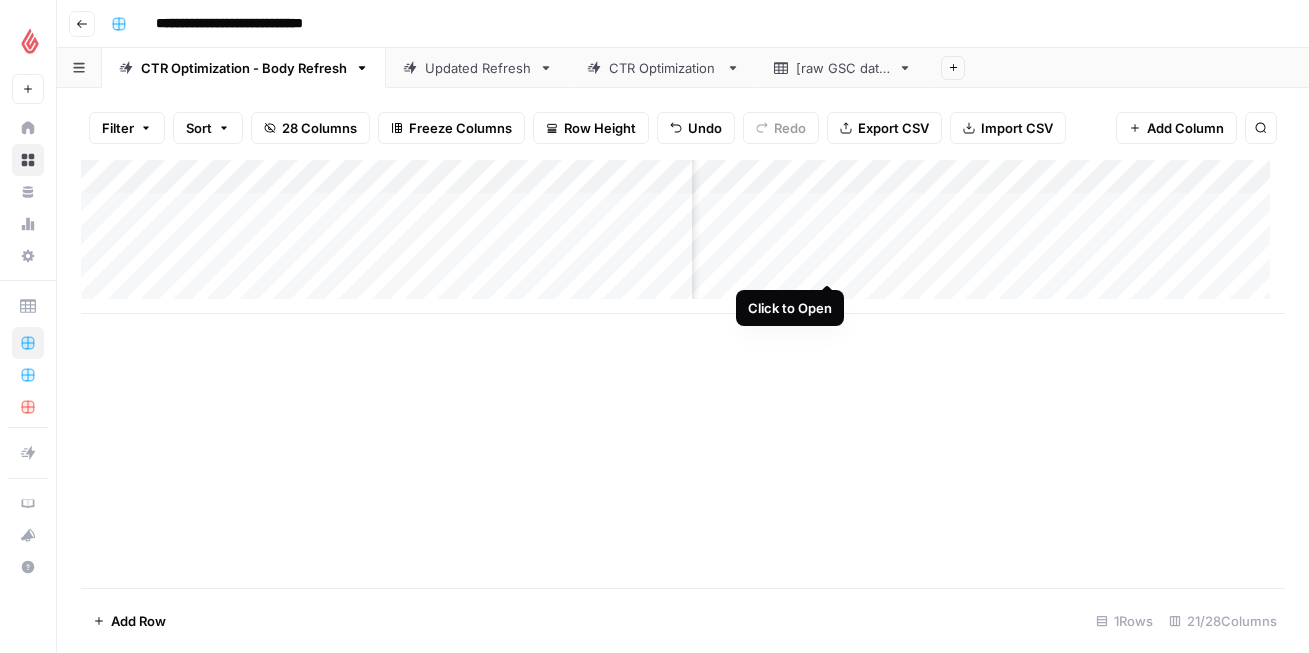click on "Add Column" at bounding box center [683, 237] 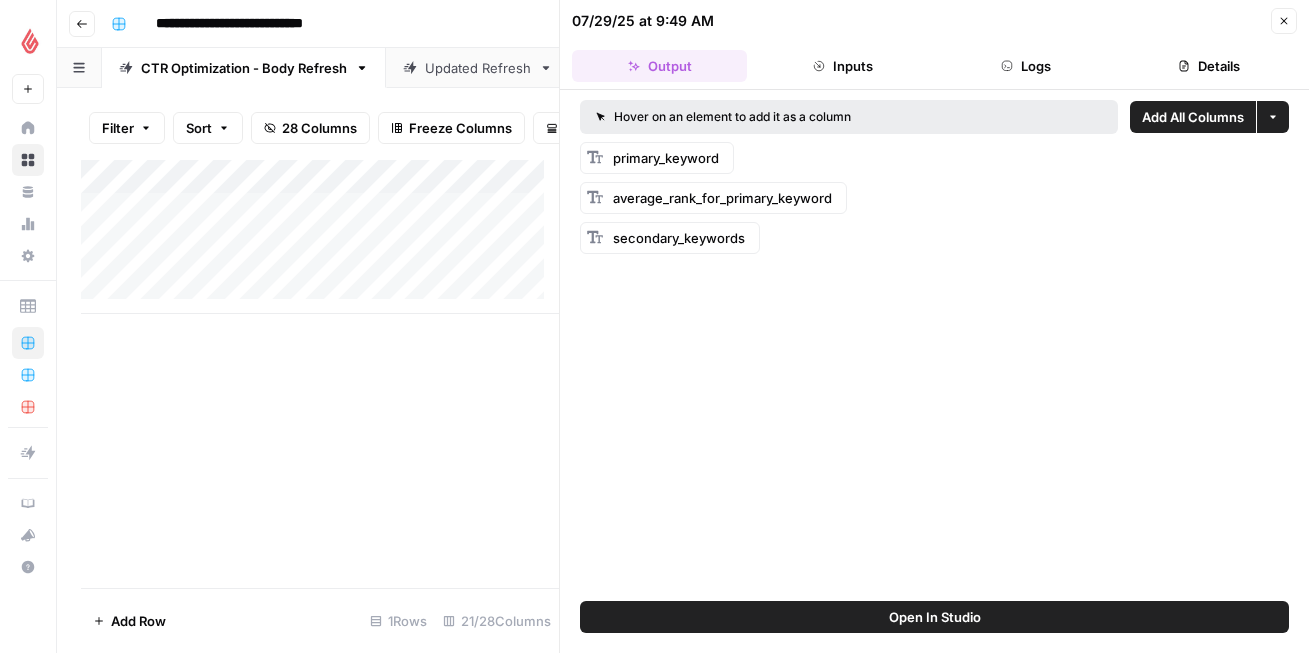 click on "Inputs" at bounding box center (842, 66) 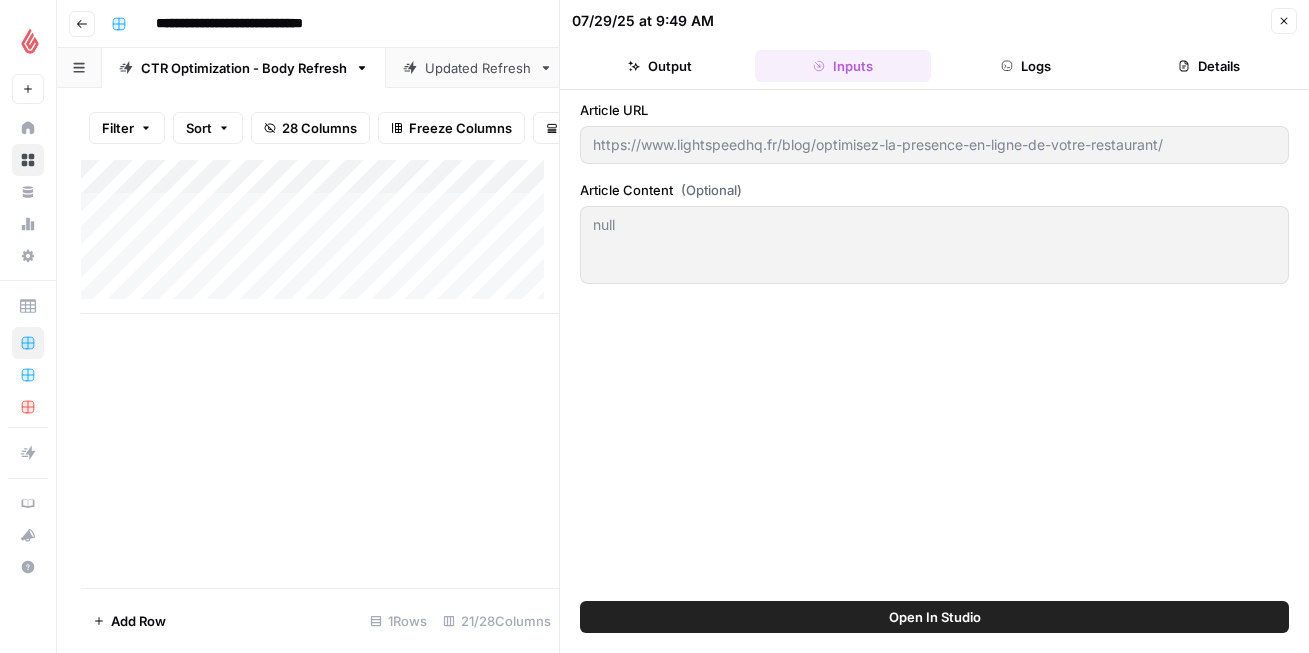 click on "Output" at bounding box center (659, 66) 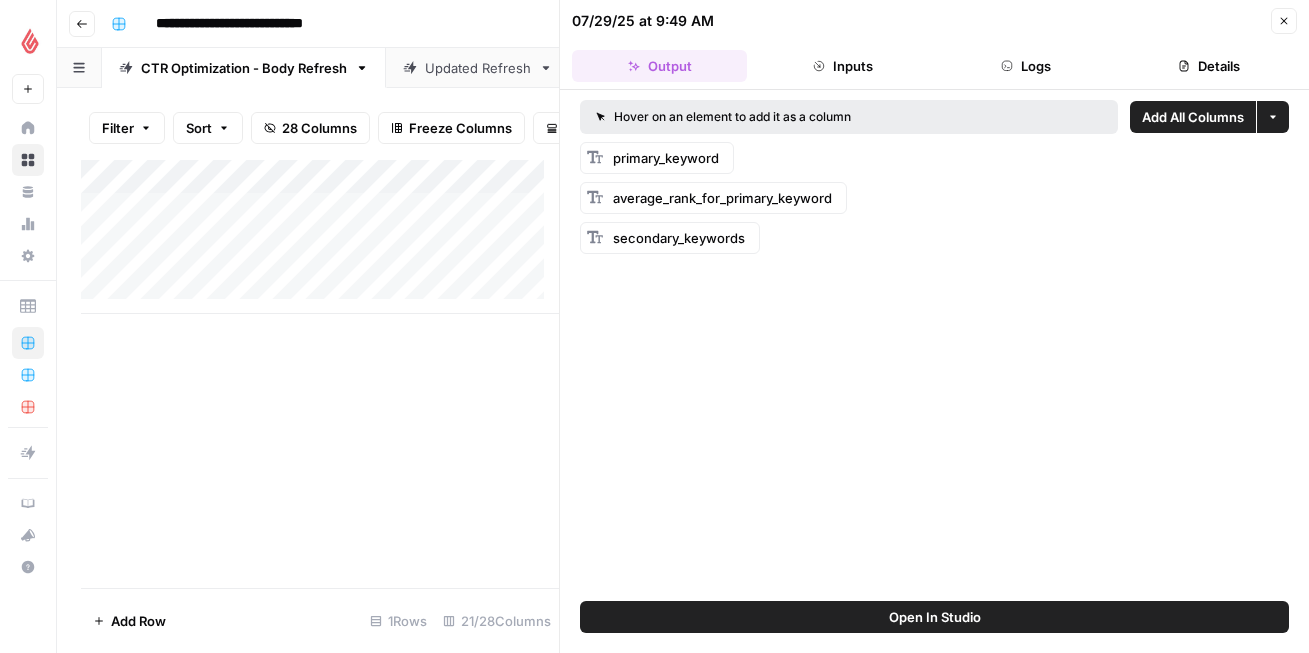 click 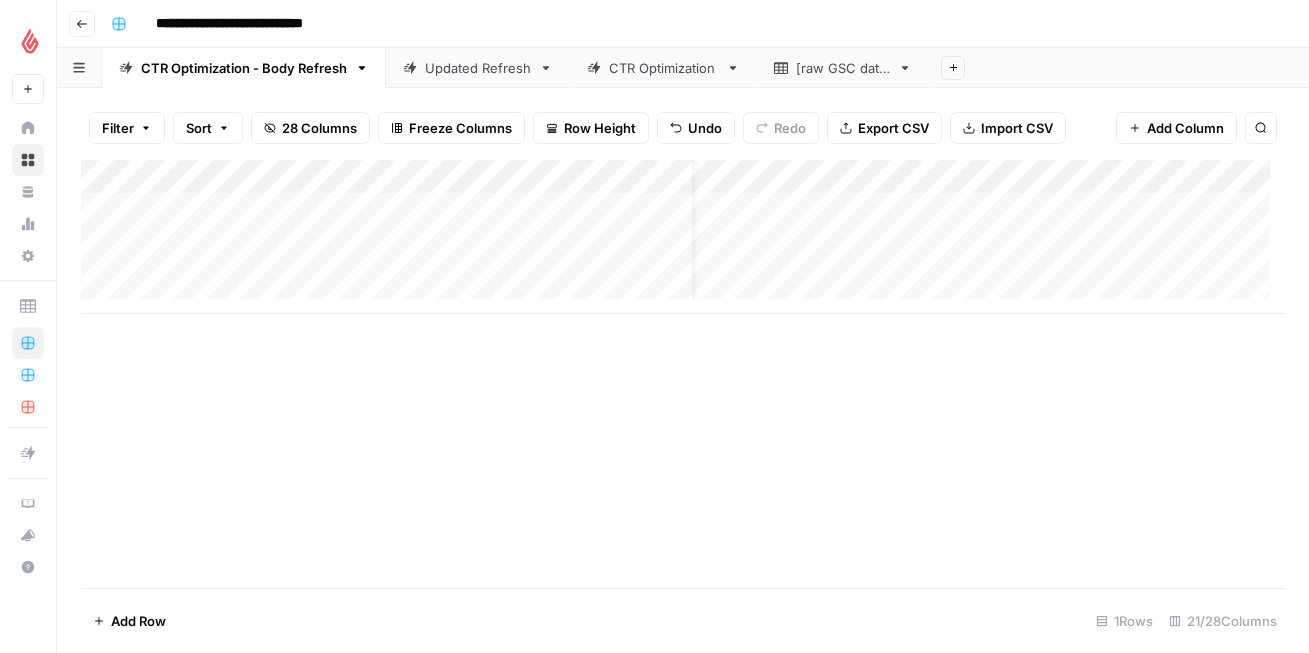 scroll, scrollTop: 0, scrollLeft: 0, axis: both 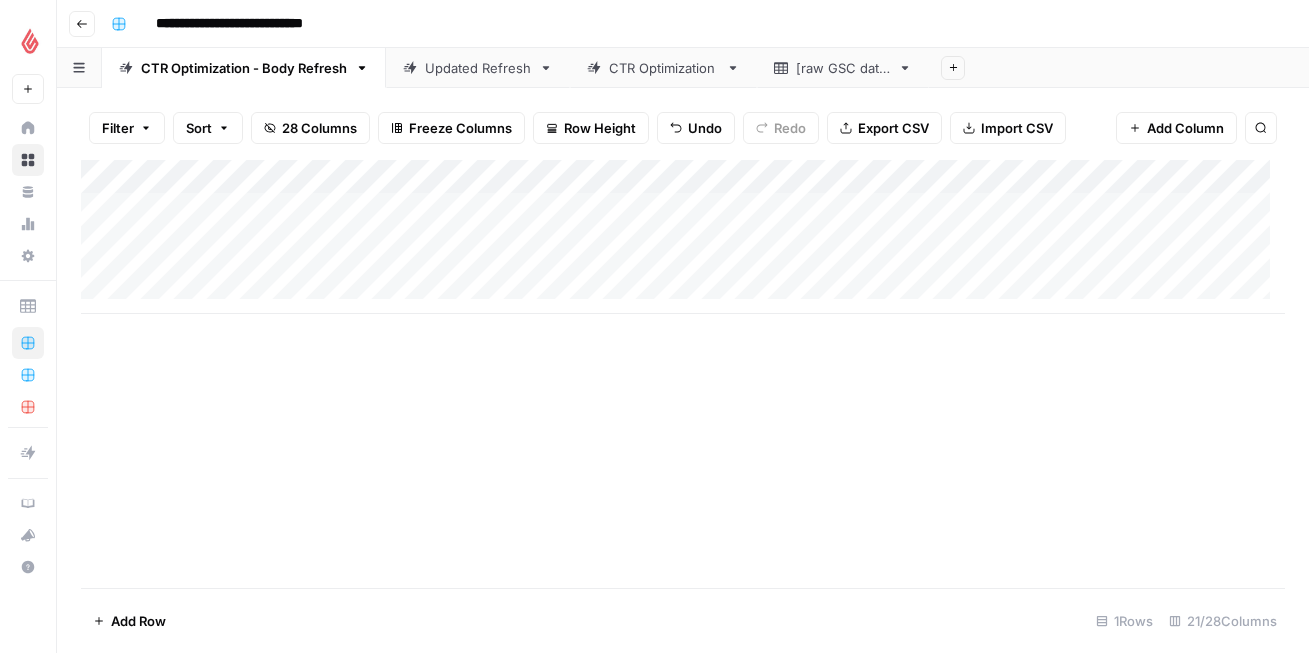 click on "Add Column" at bounding box center [683, 237] 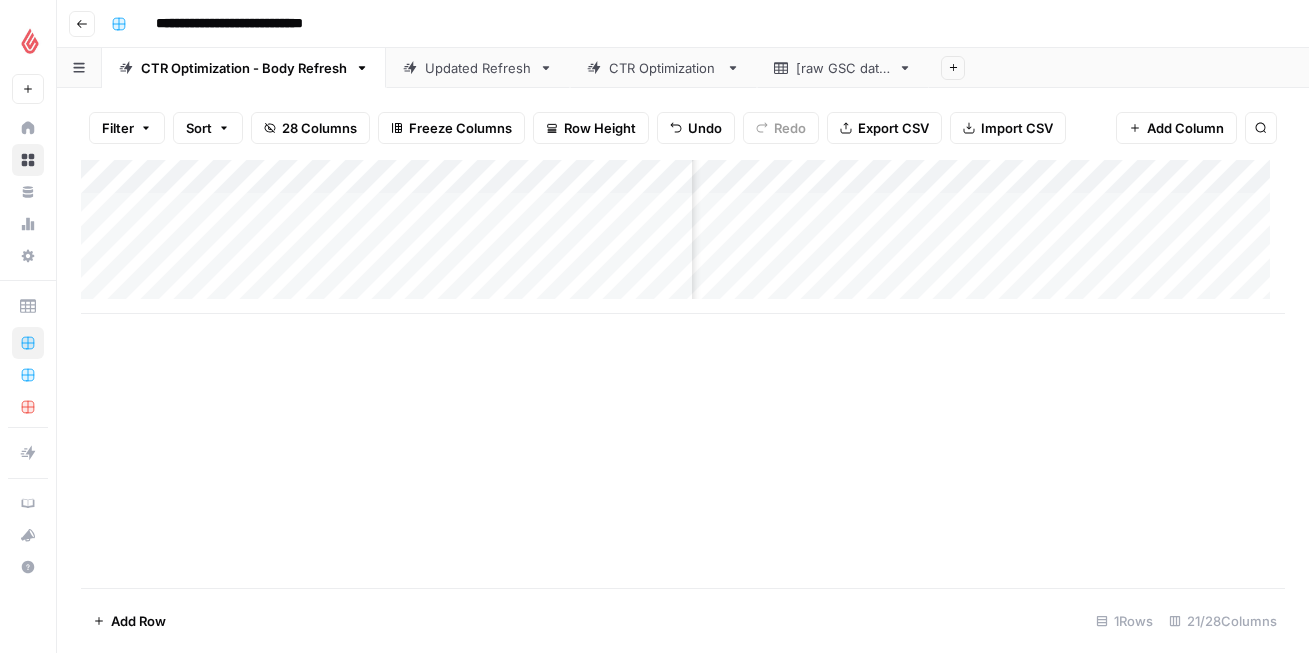 scroll, scrollTop: 0, scrollLeft: 496, axis: horizontal 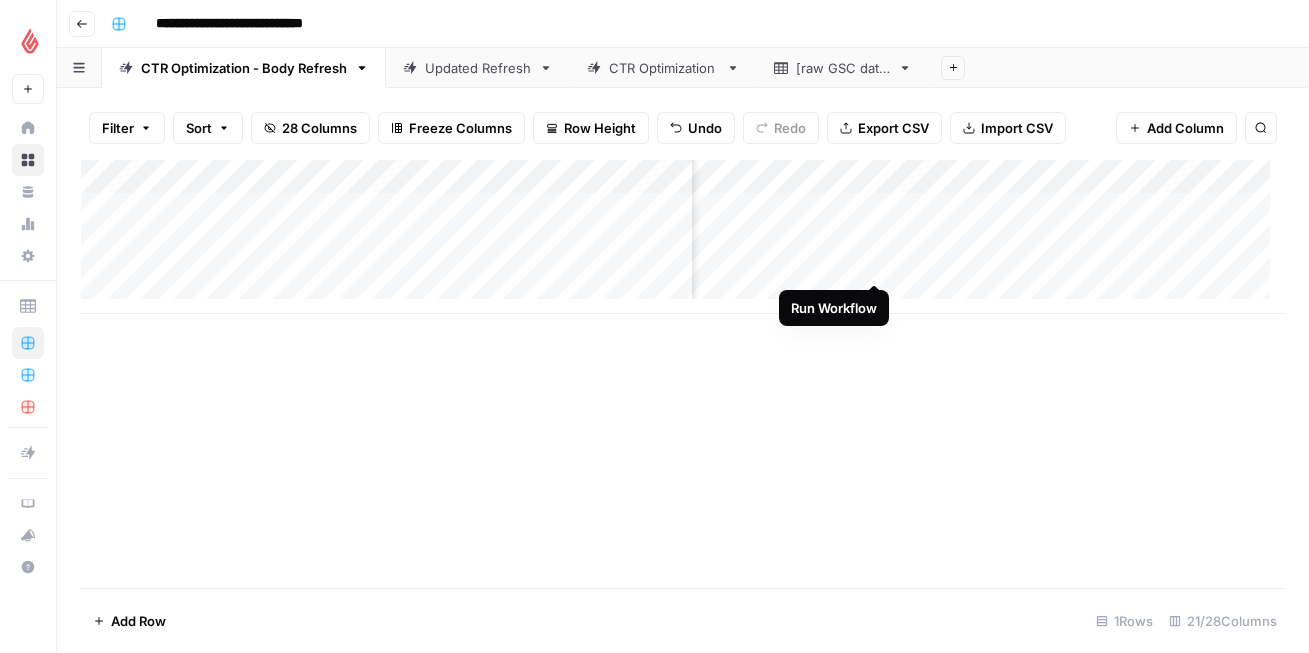 click on "Add Column" at bounding box center [683, 237] 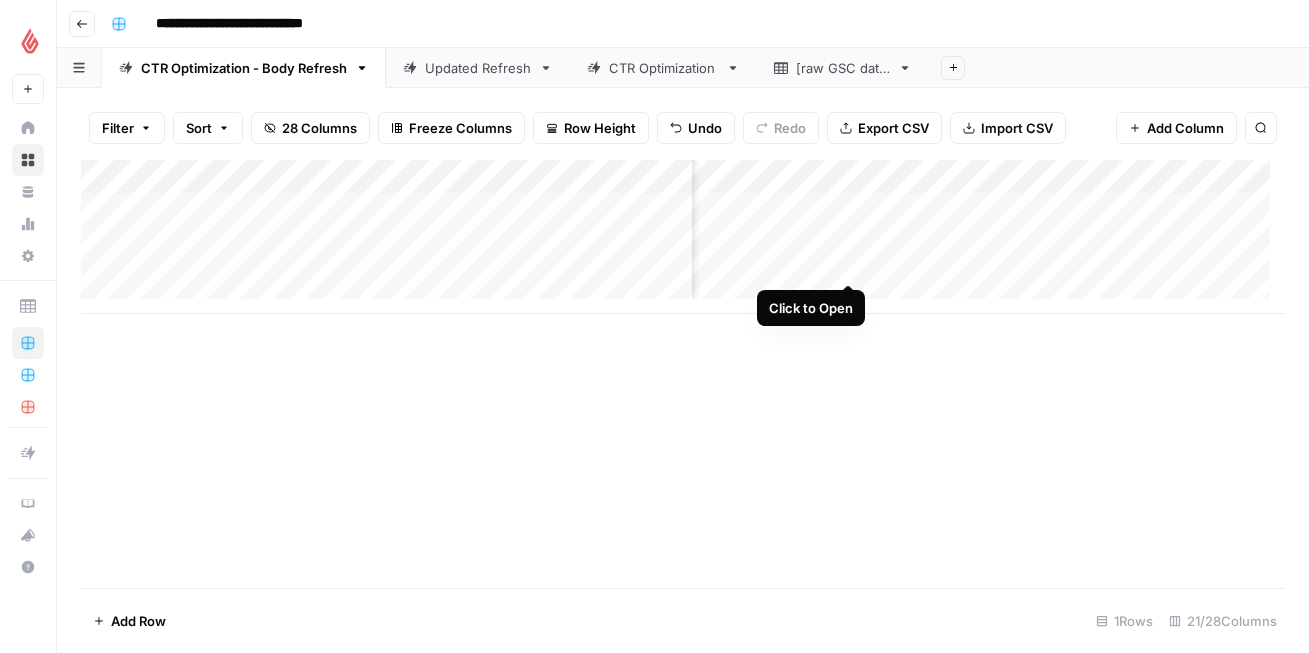 click on "Add Column" at bounding box center (683, 237) 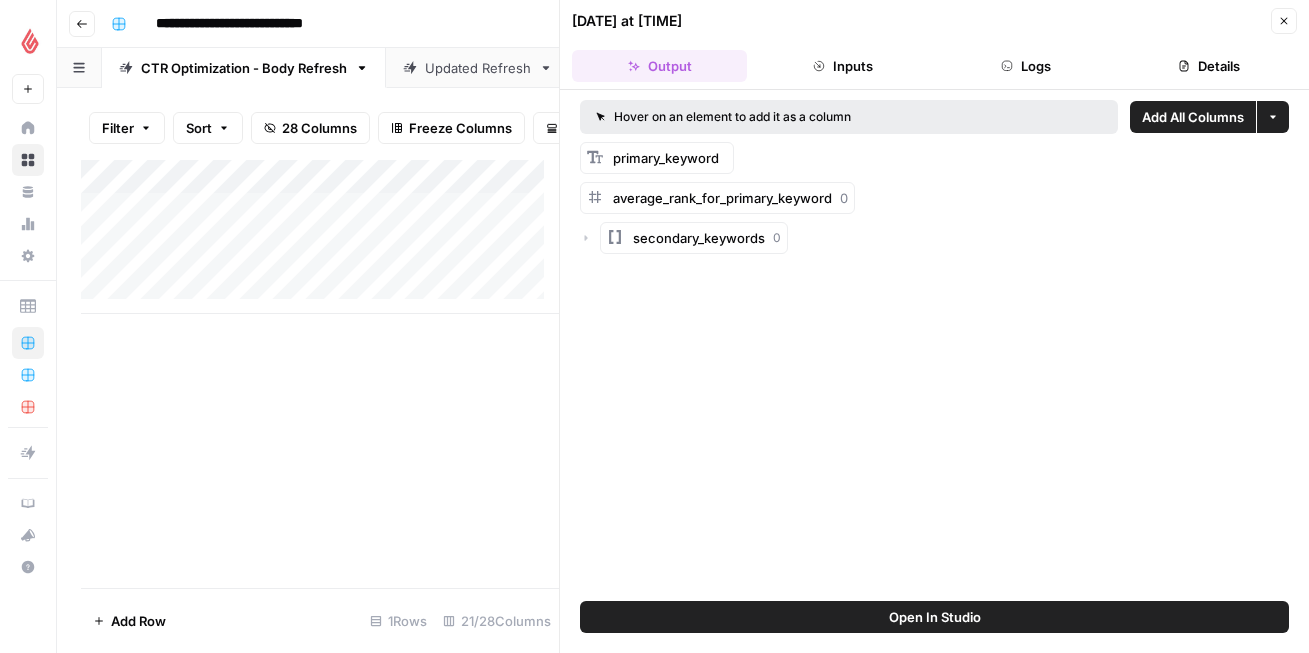 click 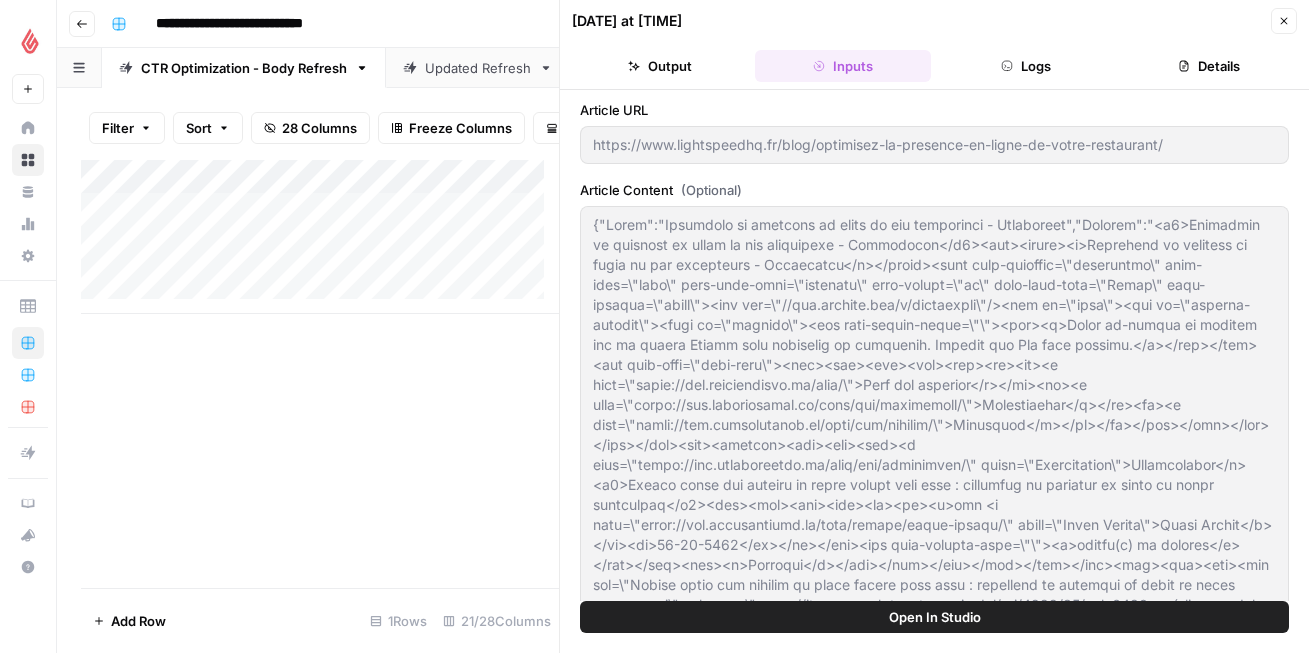 click on "Logs" at bounding box center (1026, 66) 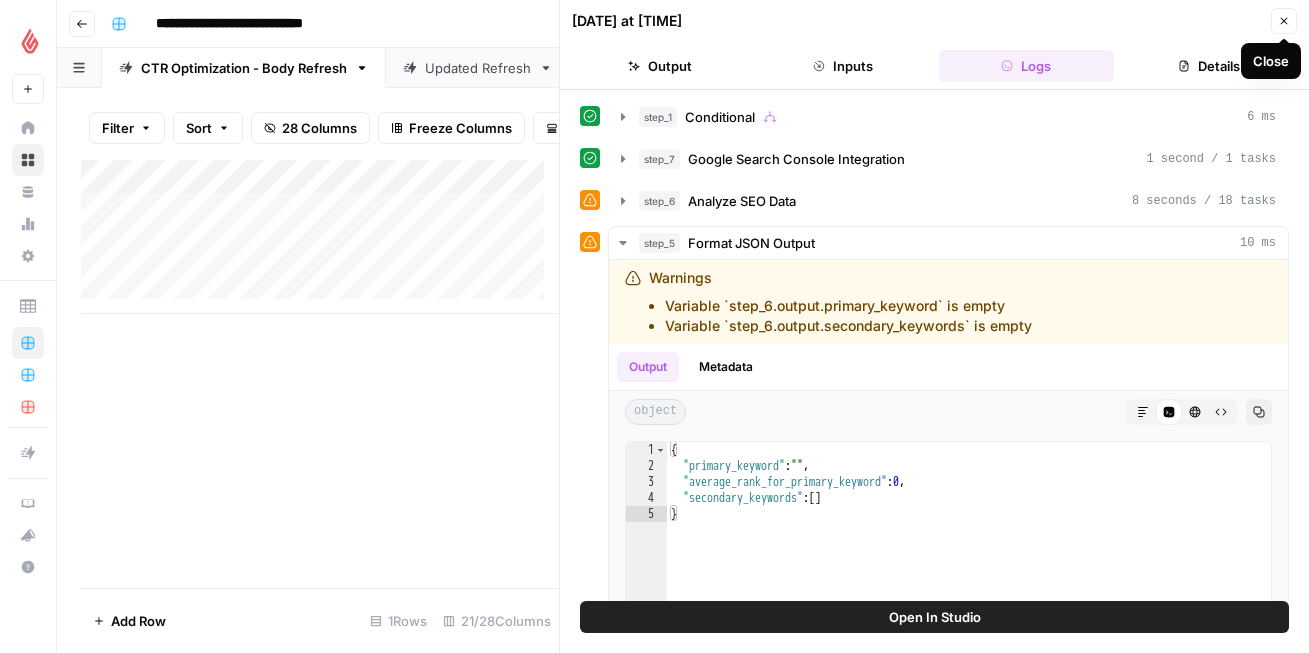 click on "Close" at bounding box center [1284, 21] 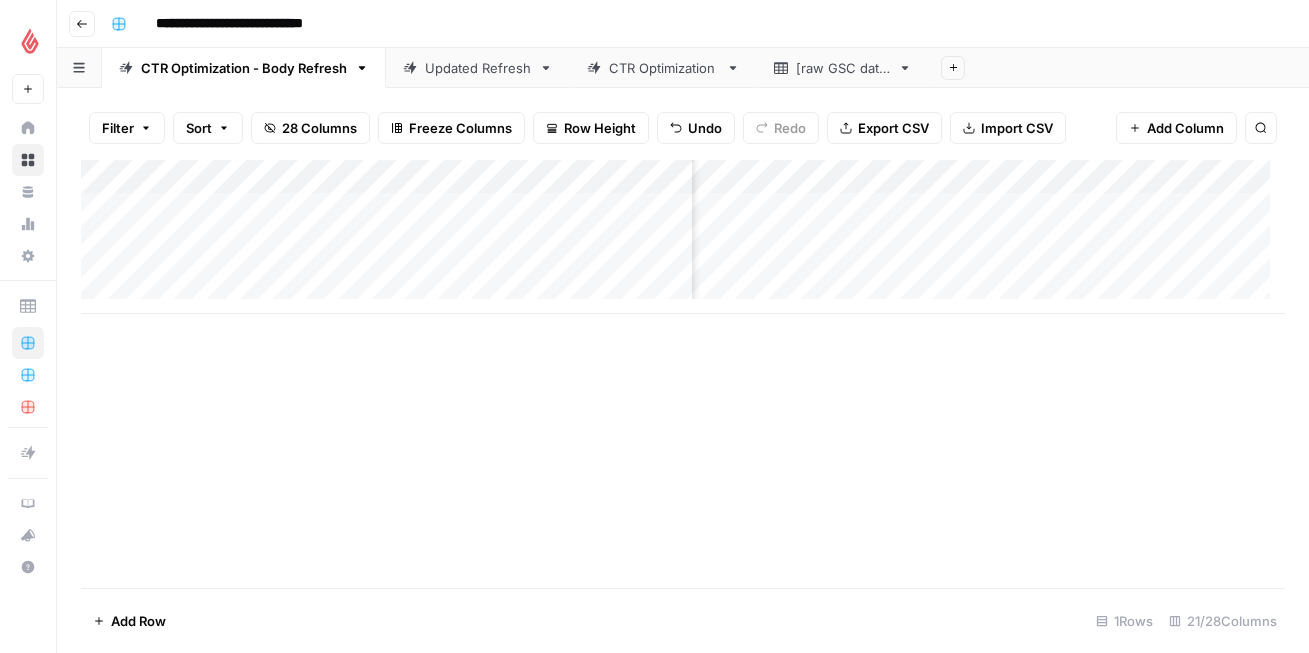 scroll, scrollTop: 0, scrollLeft: 555, axis: horizontal 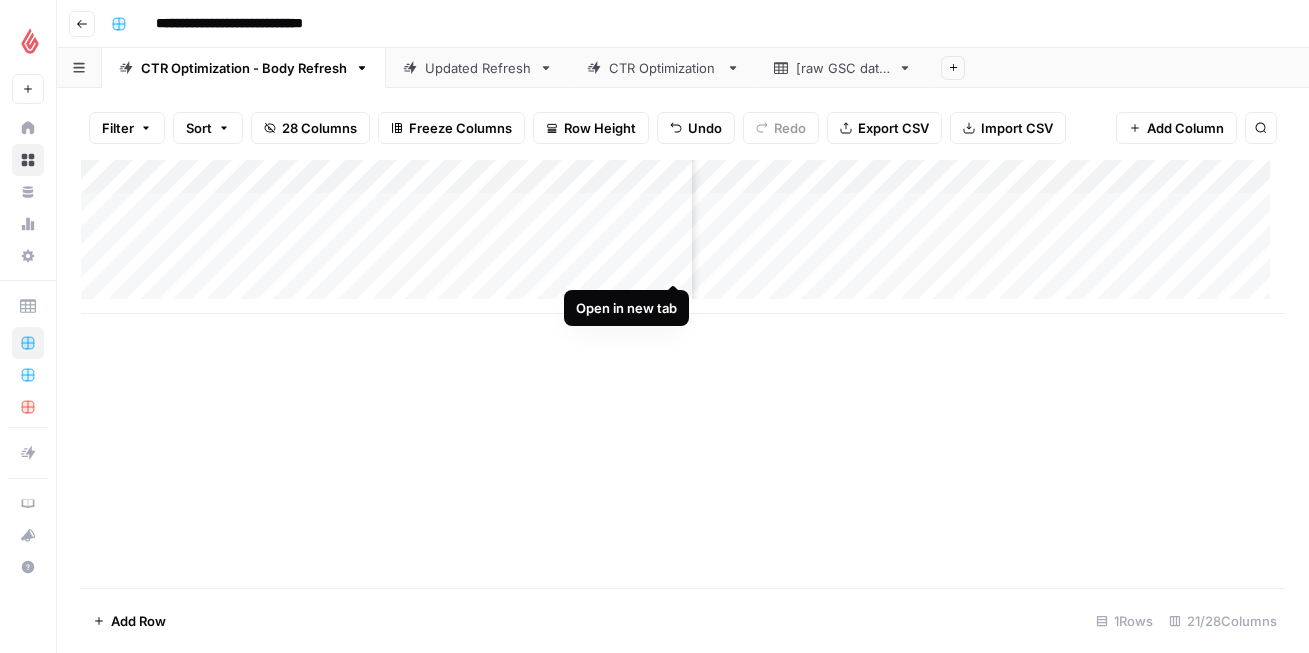 click on "Add Column" at bounding box center [683, 237] 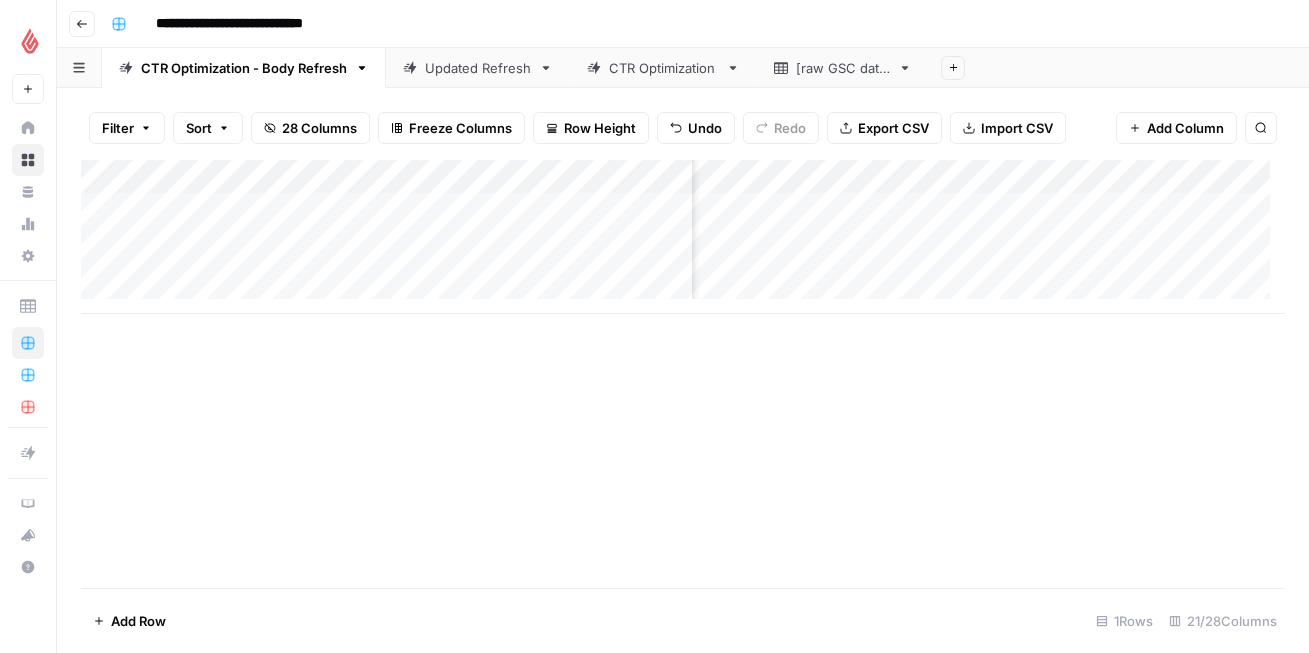 scroll, scrollTop: 0, scrollLeft: 649, axis: horizontal 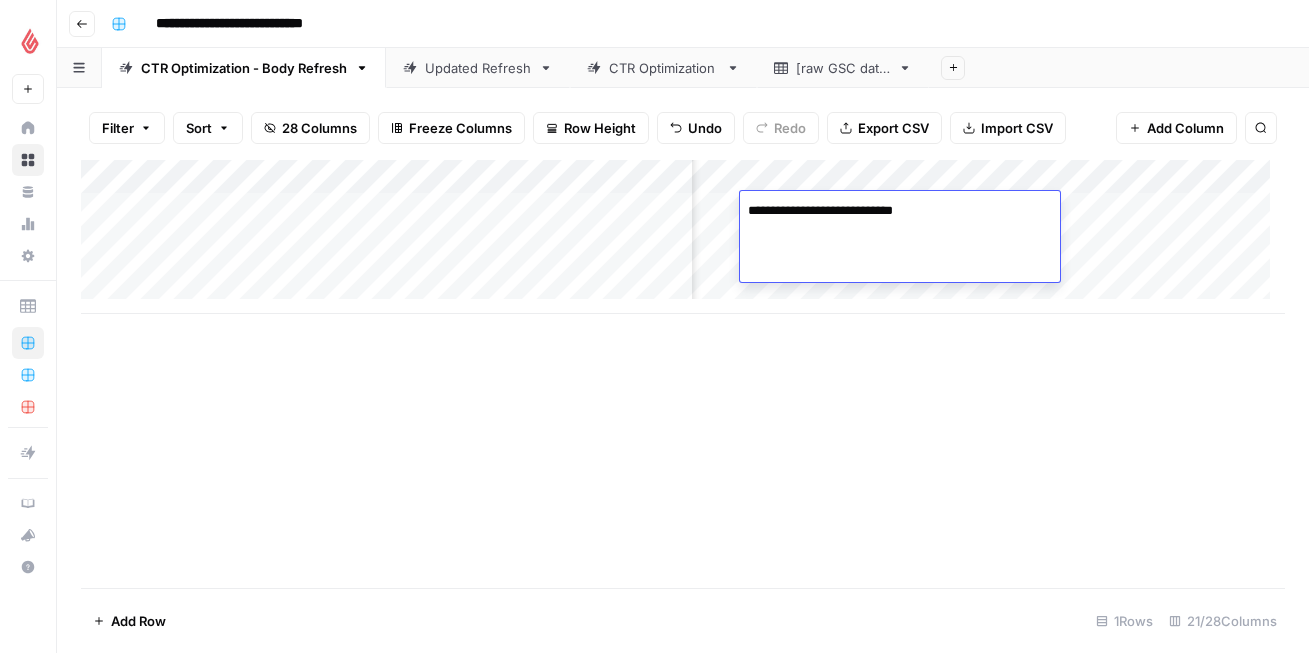 type on "**********" 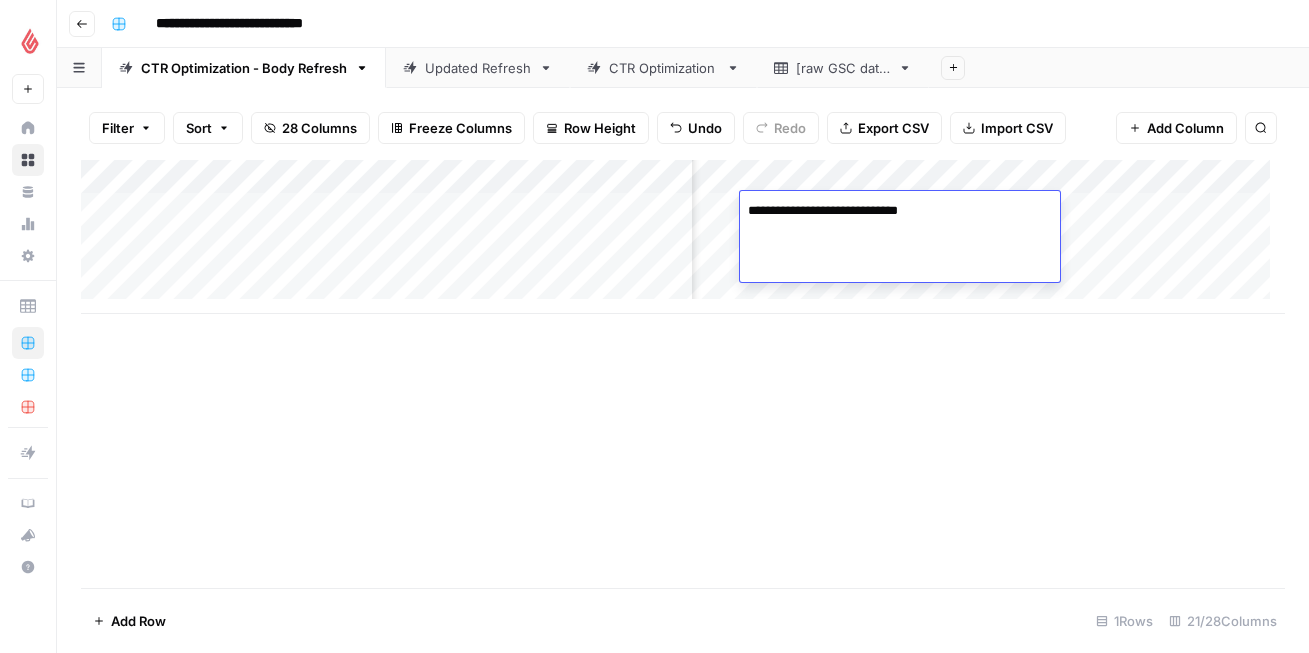 click on "Add Column" at bounding box center [683, 374] 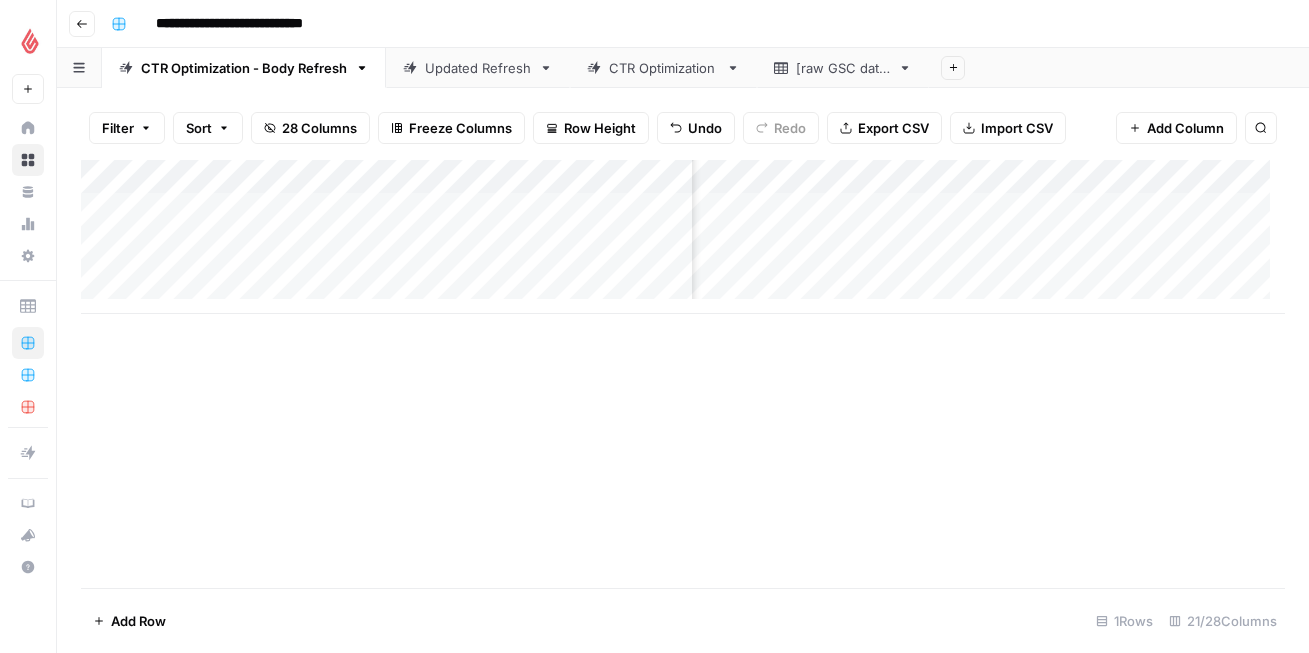 scroll, scrollTop: 0, scrollLeft: 2658, axis: horizontal 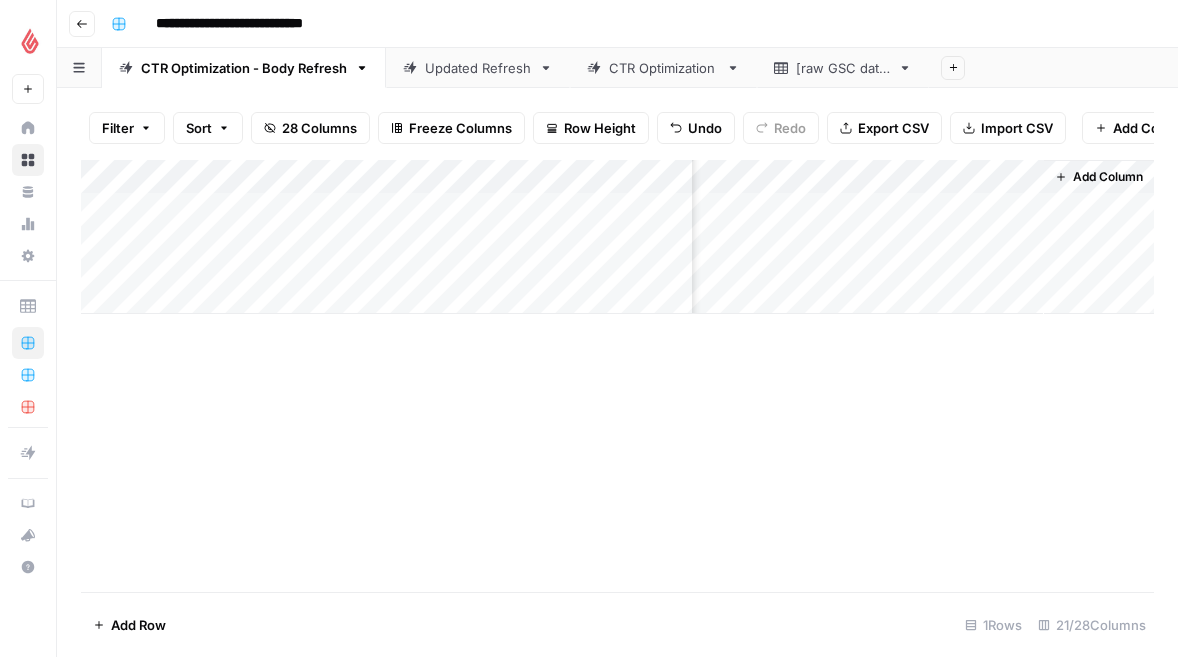 drag, startPoint x: 439, startPoint y: 354, endPoint x: 1094, endPoint y: 268, distance: 660.6217 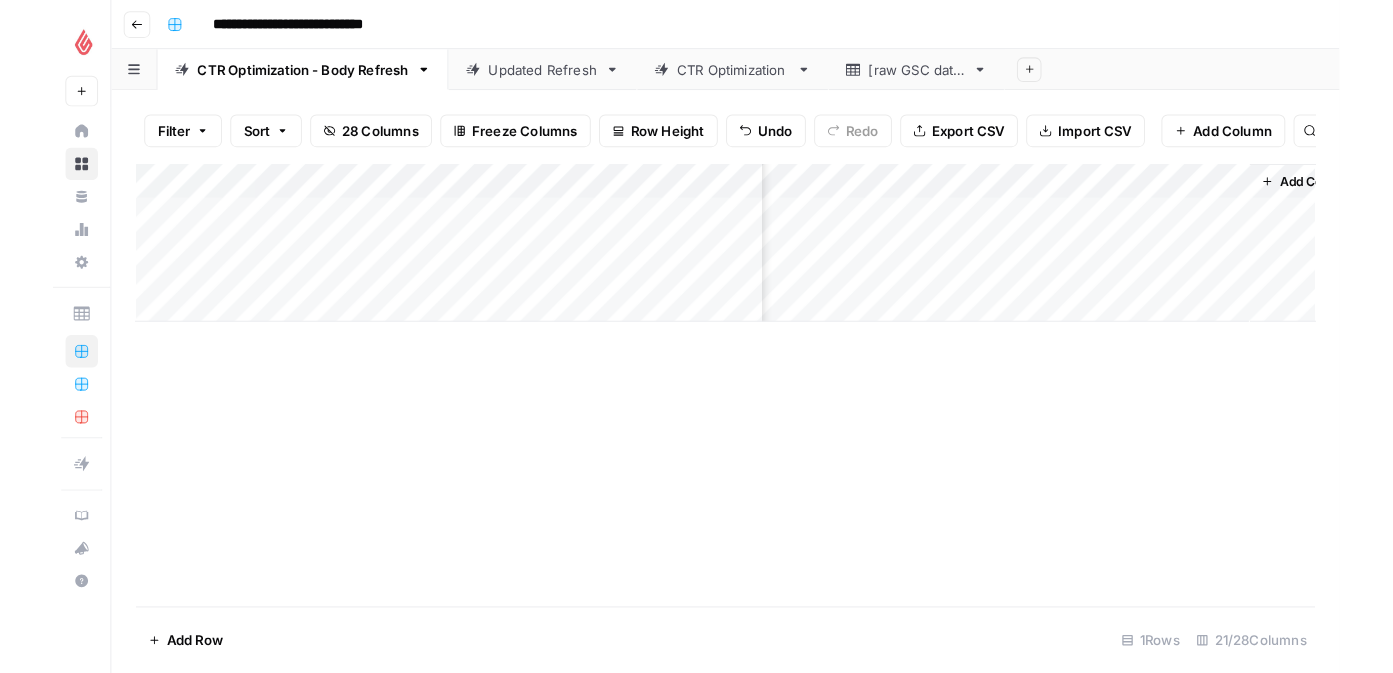 scroll, scrollTop: 0, scrollLeft: 3910, axis: horizontal 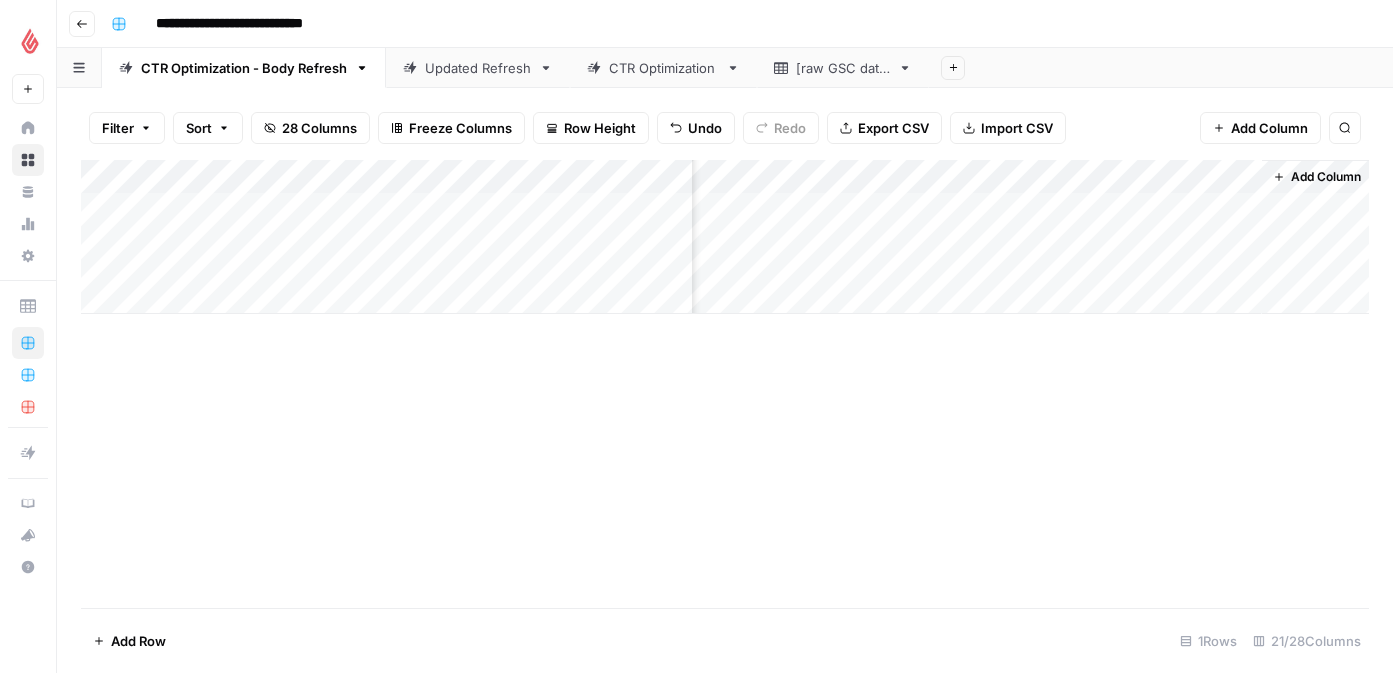 drag, startPoint x: 822, startPoint y: 252, endPoint x: 756, endPoint y: 275, distance: 69.89278 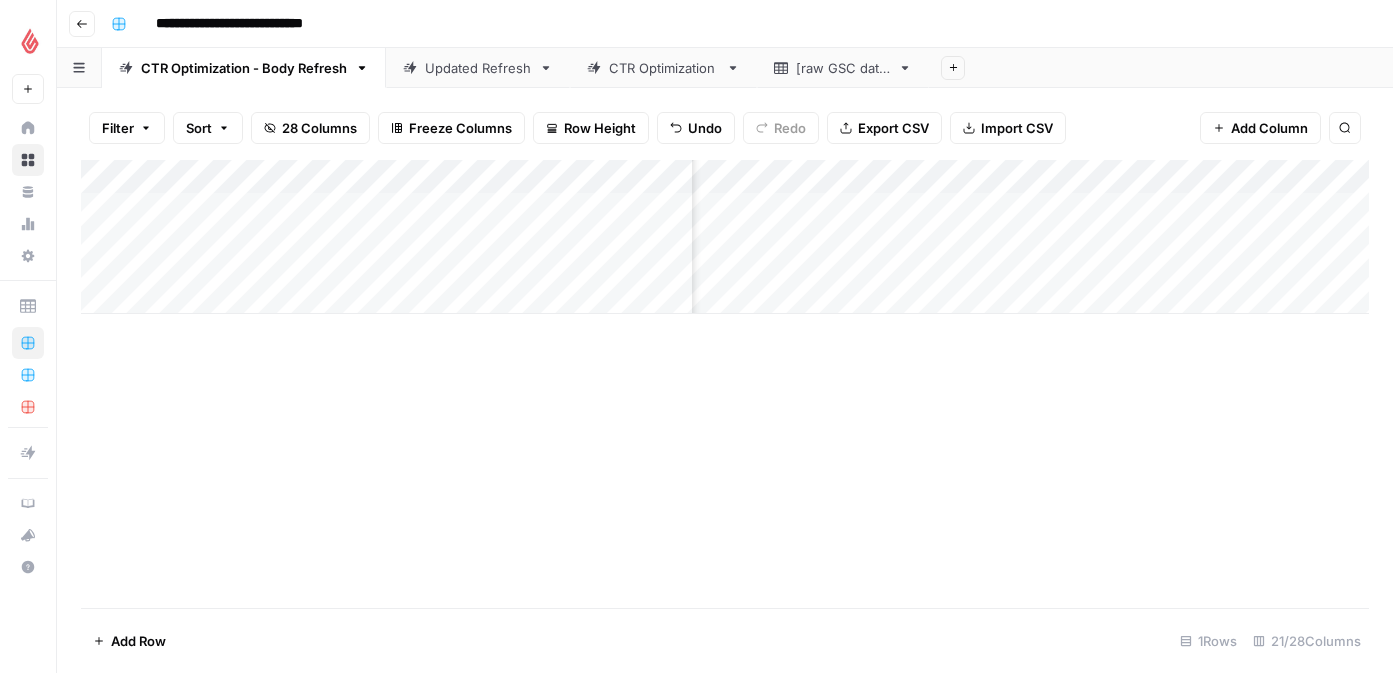 scroll, scrollTop: 0, scrollLeft: 3799, axis: horizontal 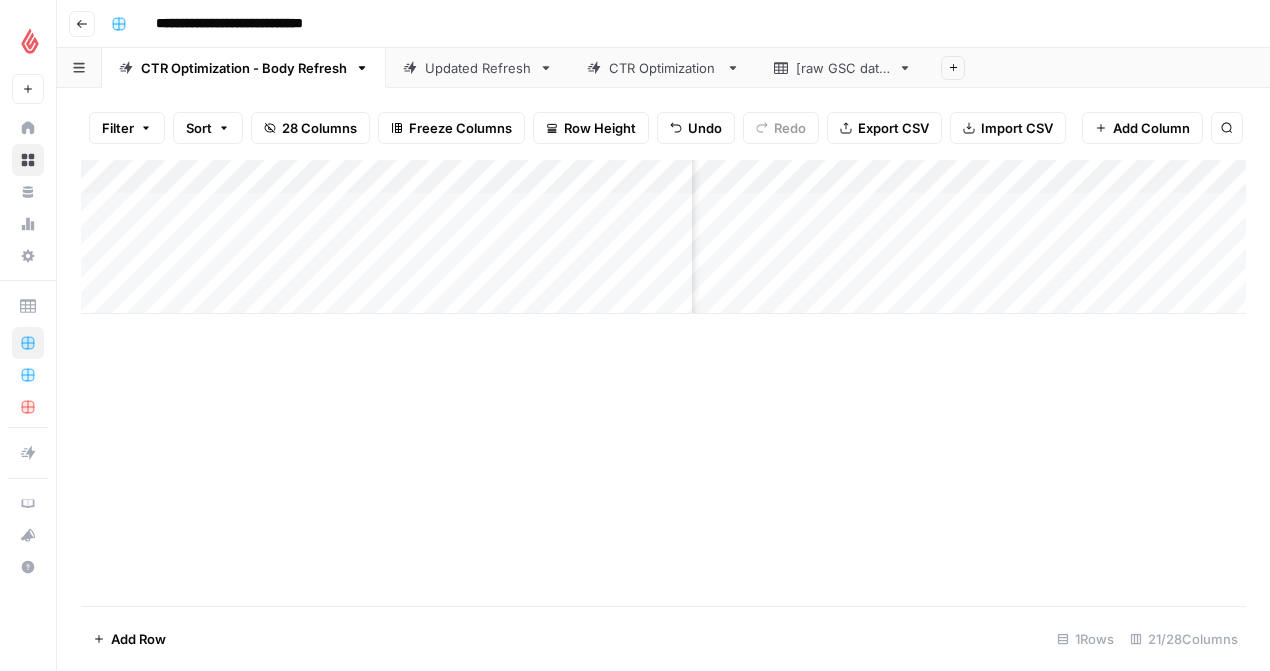 click on "Add Column" at bounding box center (663, 383) 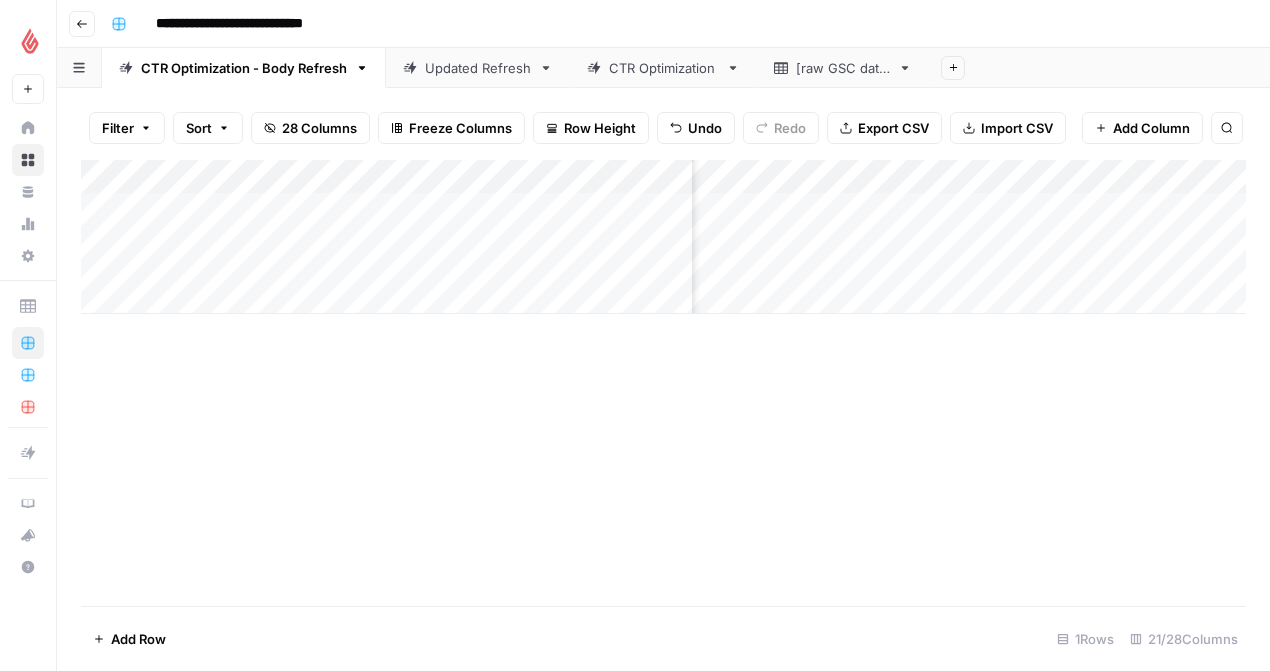 drag, startPoint x: 398, startPoint y: 232, endPoint x: 1322, endPoint y: 203, distance: 924.45496 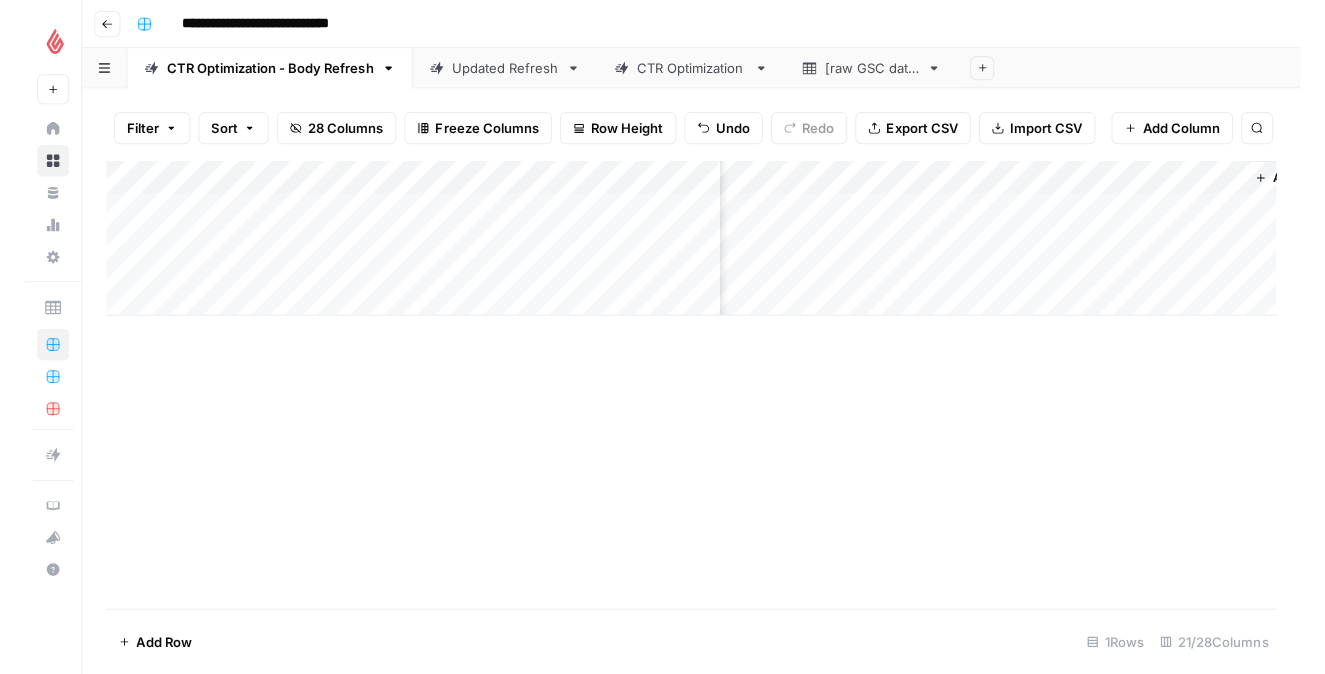 scroll, scrollTop: 0, scrollLeft: 4033, axis: horizontal 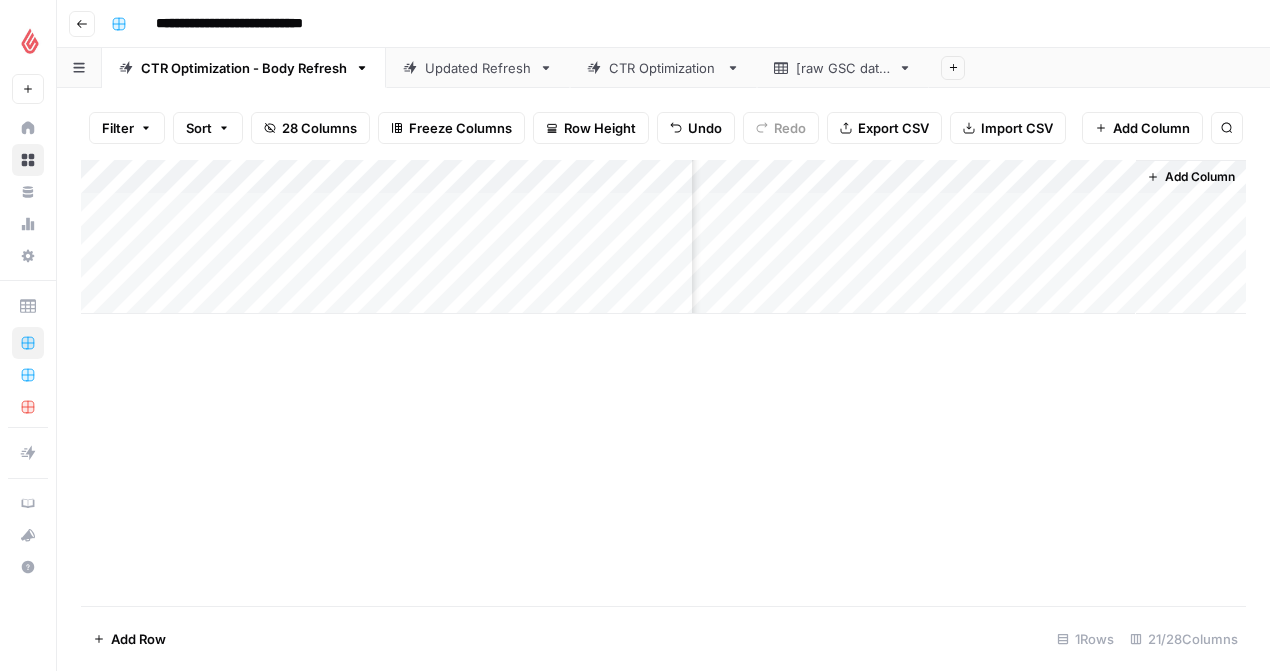drag, startPoint x: 514, startPoint y: 261, endPoint x: 914, endPoint y: 266, distance: 400.03125 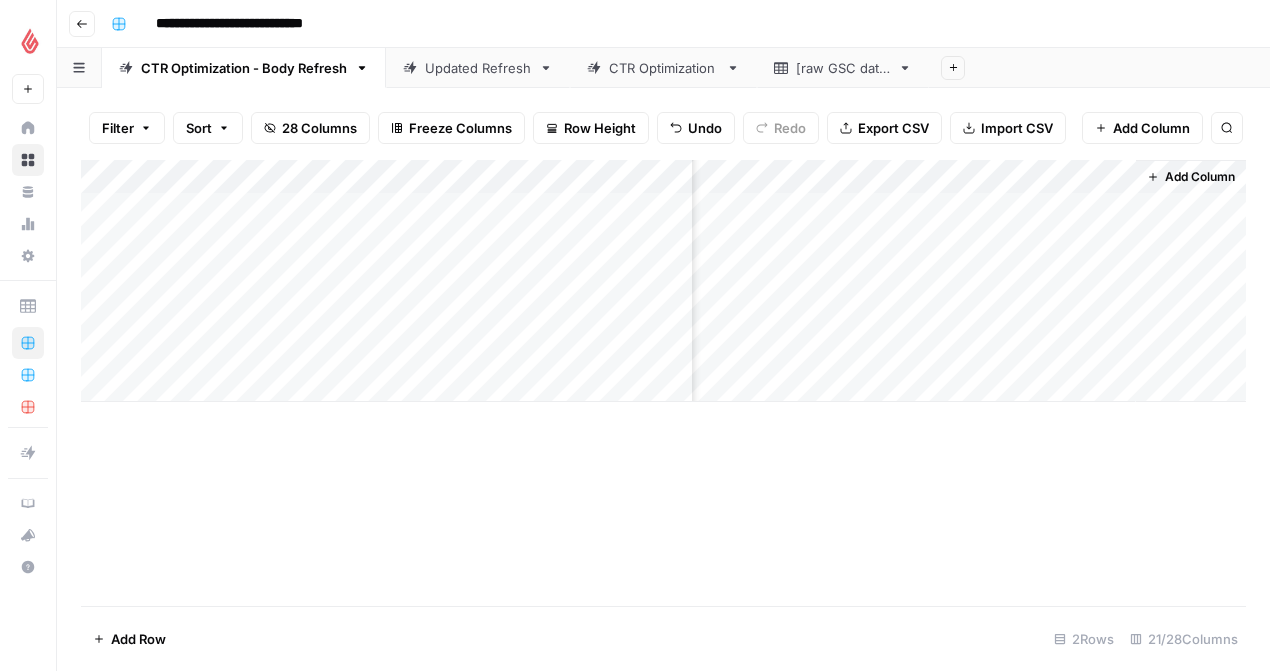 drag, startPoint x: 989, startPoint y: 292, endPoint x: 684, endPoint y: 232, distance: 310.8456 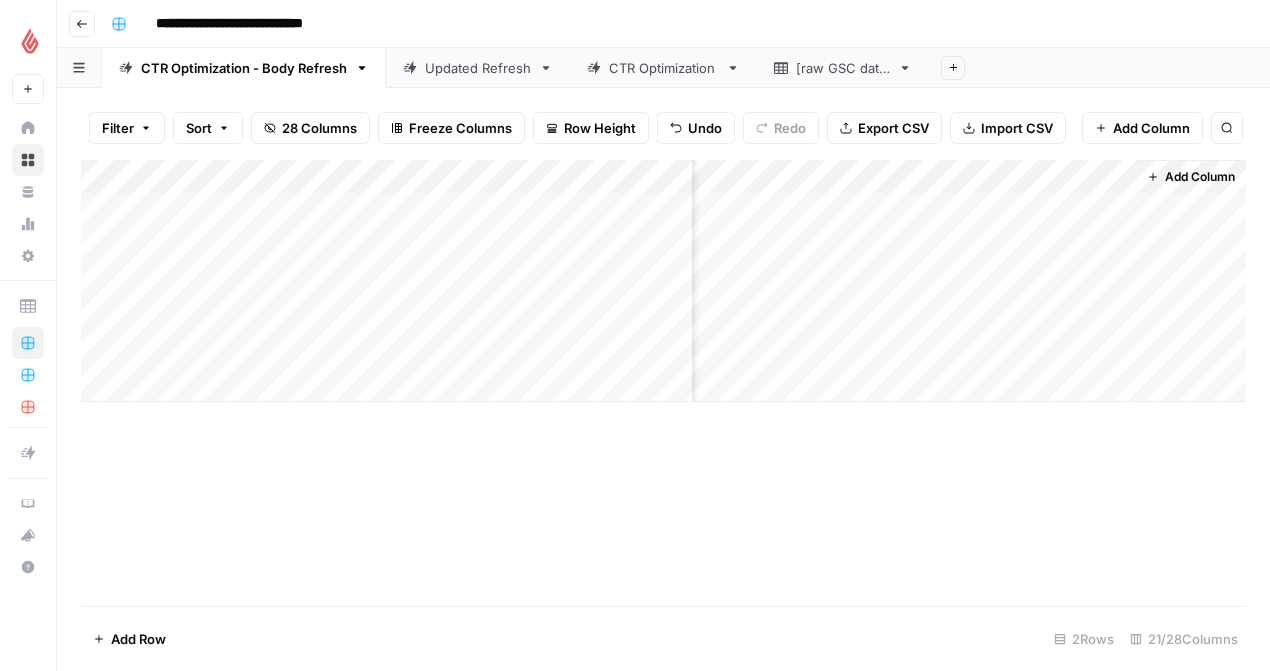 drag, startPoint x: 880, startPoint y: 559, endPoint x: 1006, endPoint y: 569, distance: 126.3962 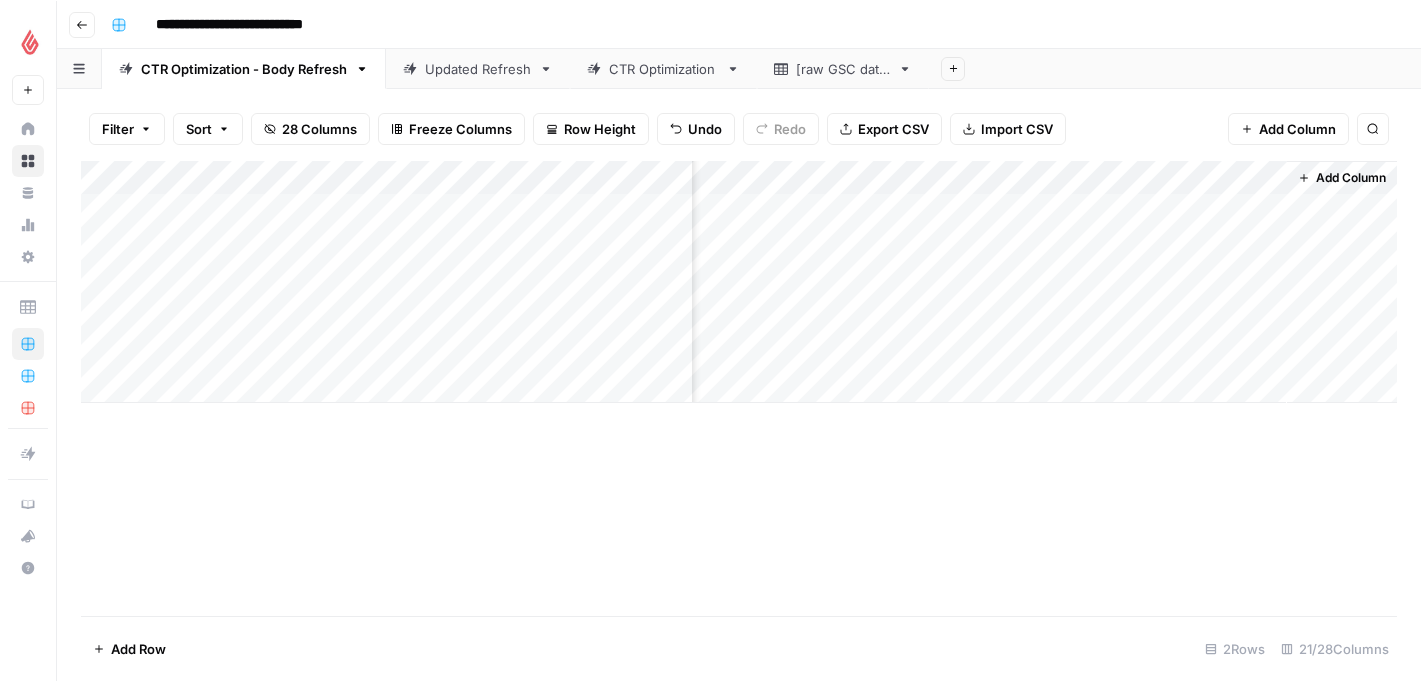 scroll, scrollTop: 0, scrollLeft: 3882, axis: horizontal 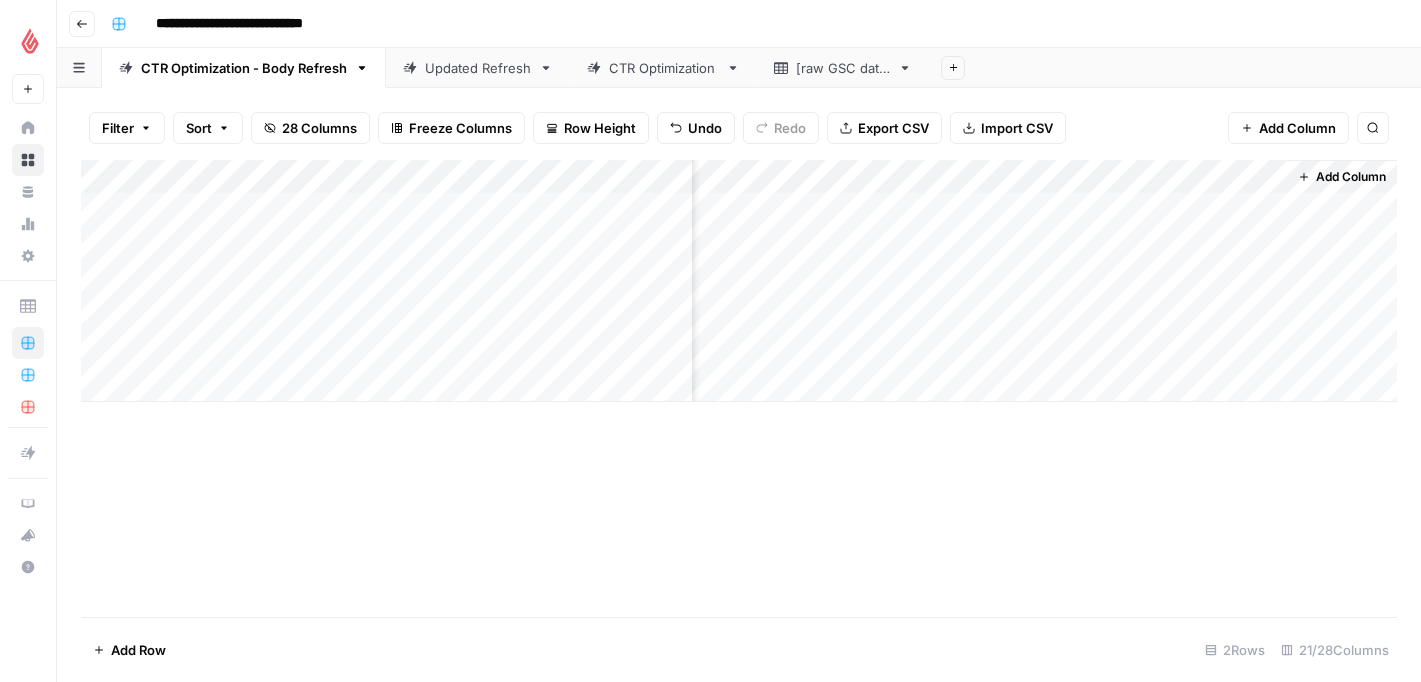 drag, startPoint x: 908, startPoint y: 261, endPoint x: 452, endPoint y: 267, distance: 456.03946 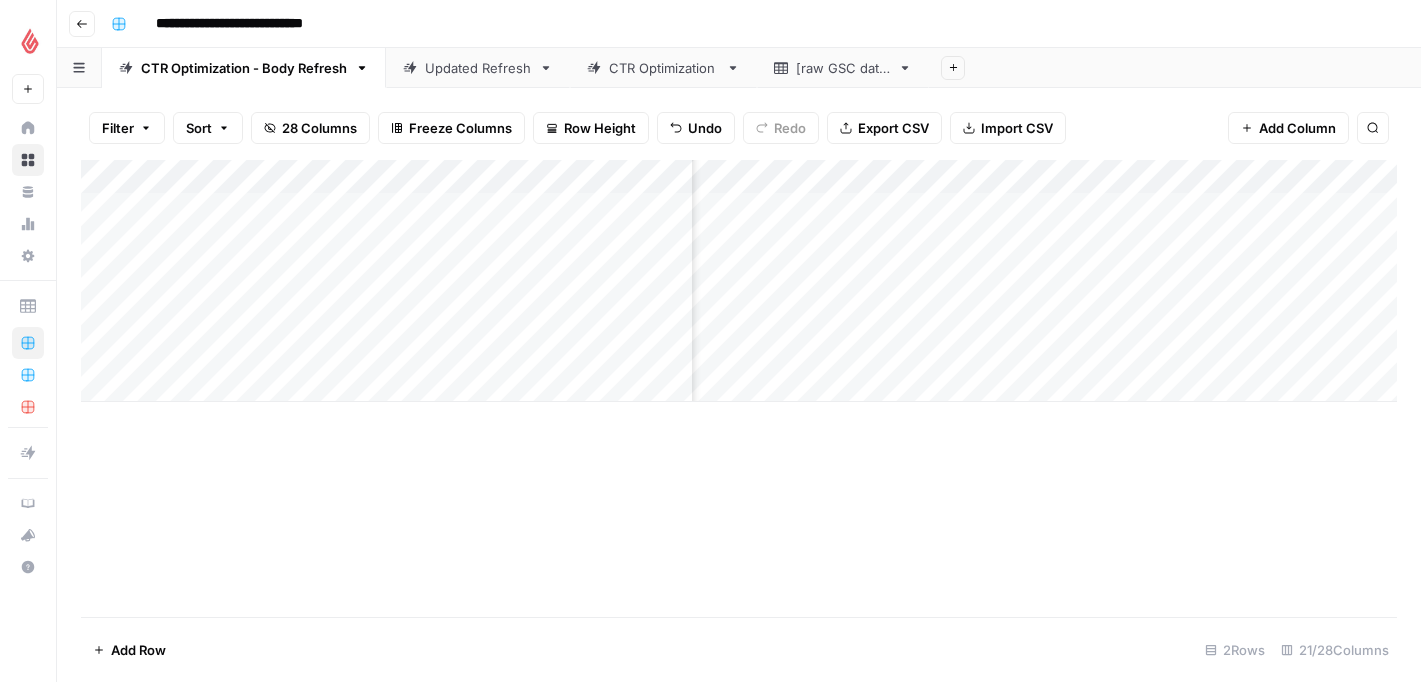 scroll, scrollTop: 0, scrollLeft: 3215, axis: horizontal 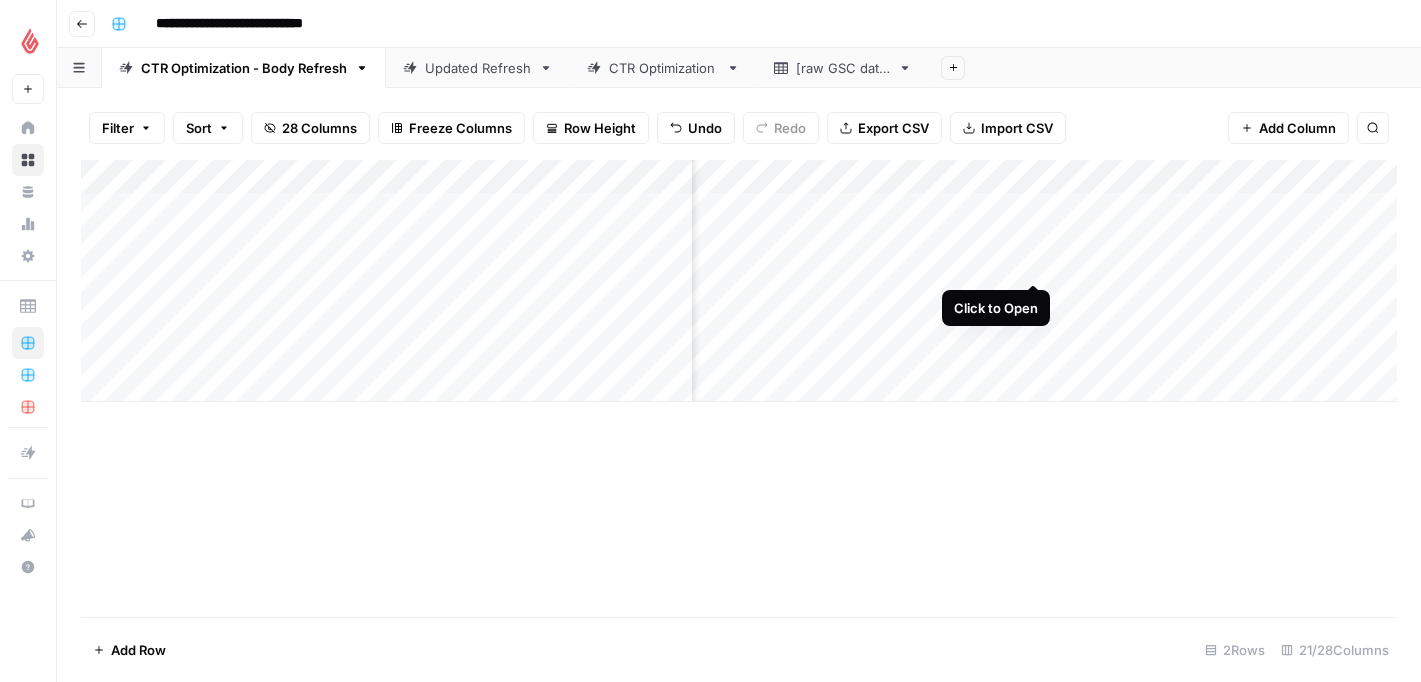 click on "Add Column" at bounding box center [739, 281] 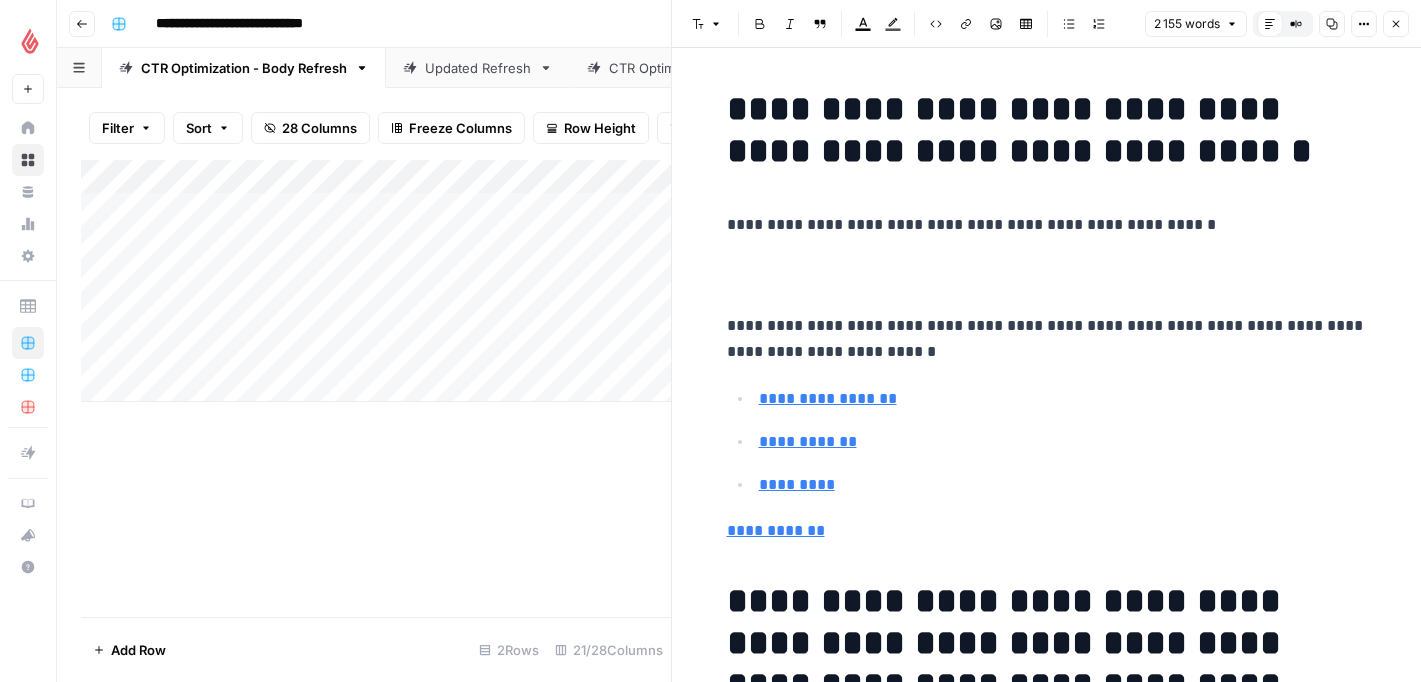 click 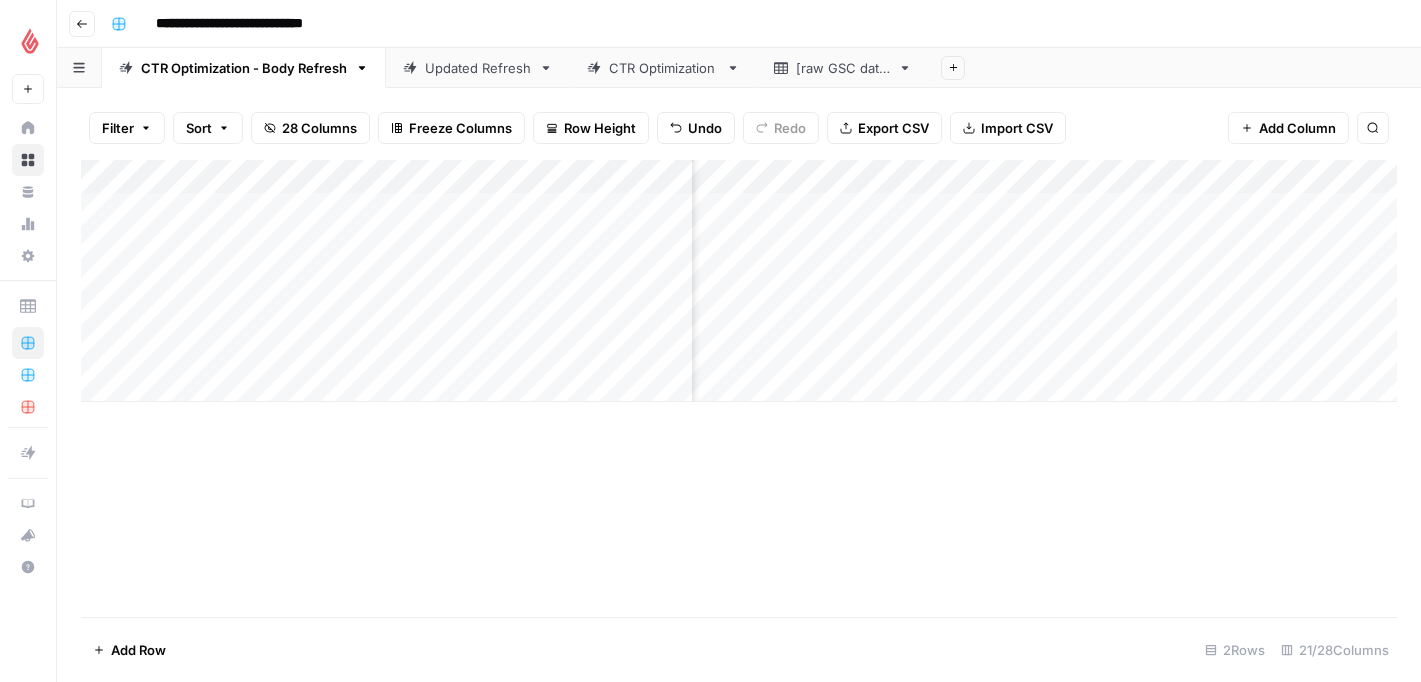 click on "Add Column" at bounding box center [739, 281] 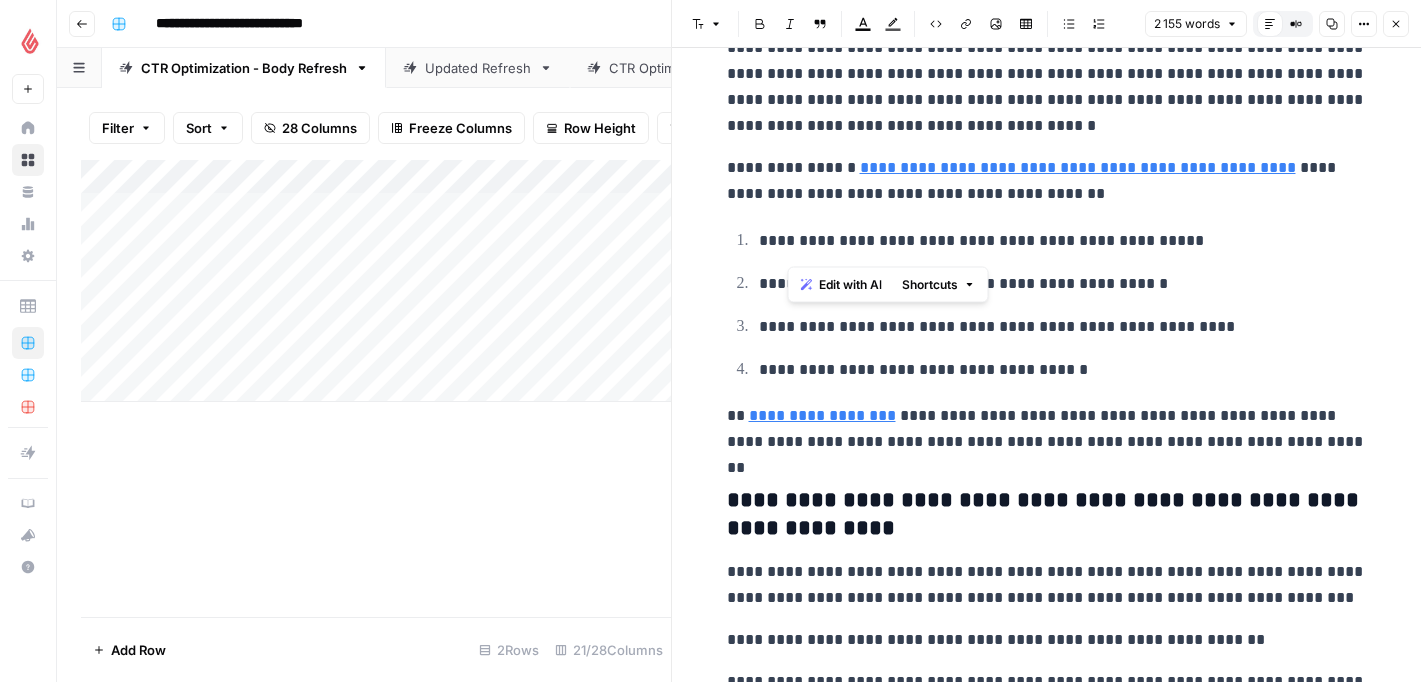drag, startPoint x: 955, startPoint y: 305, endPoint x: 999, endPoint y: -125, distance: 432.2453 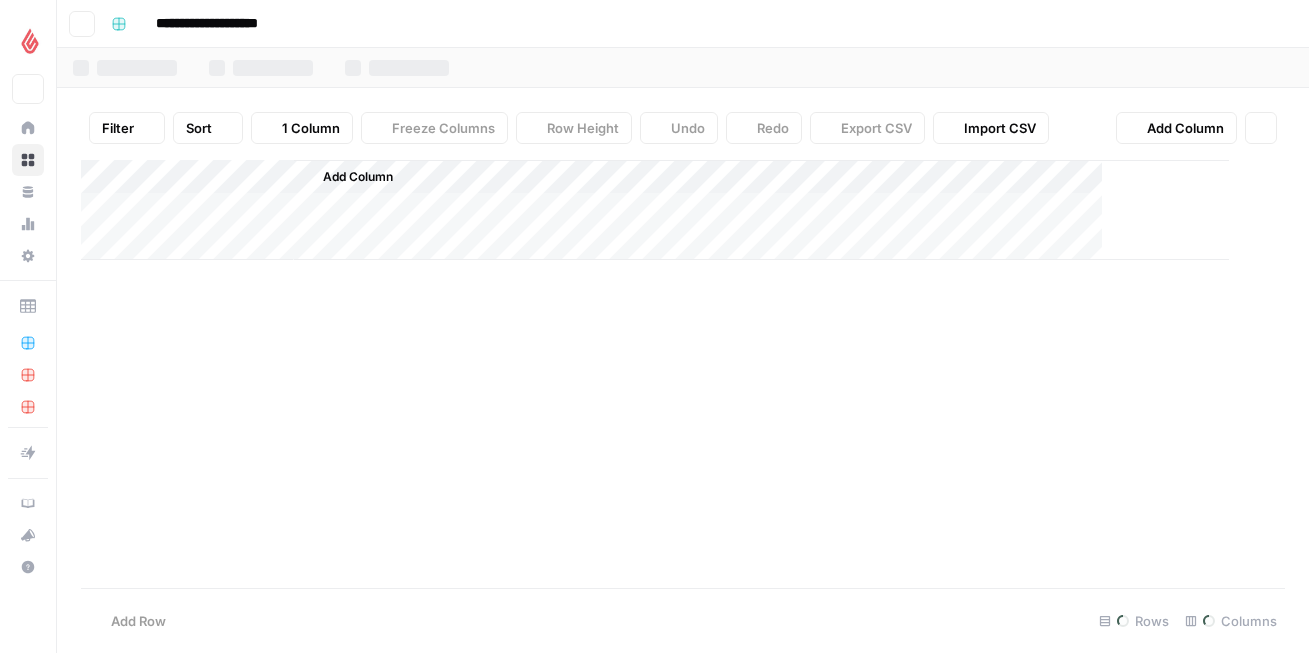 scroll, scrollTop: 0, scrollLeft: 0, axis: both 